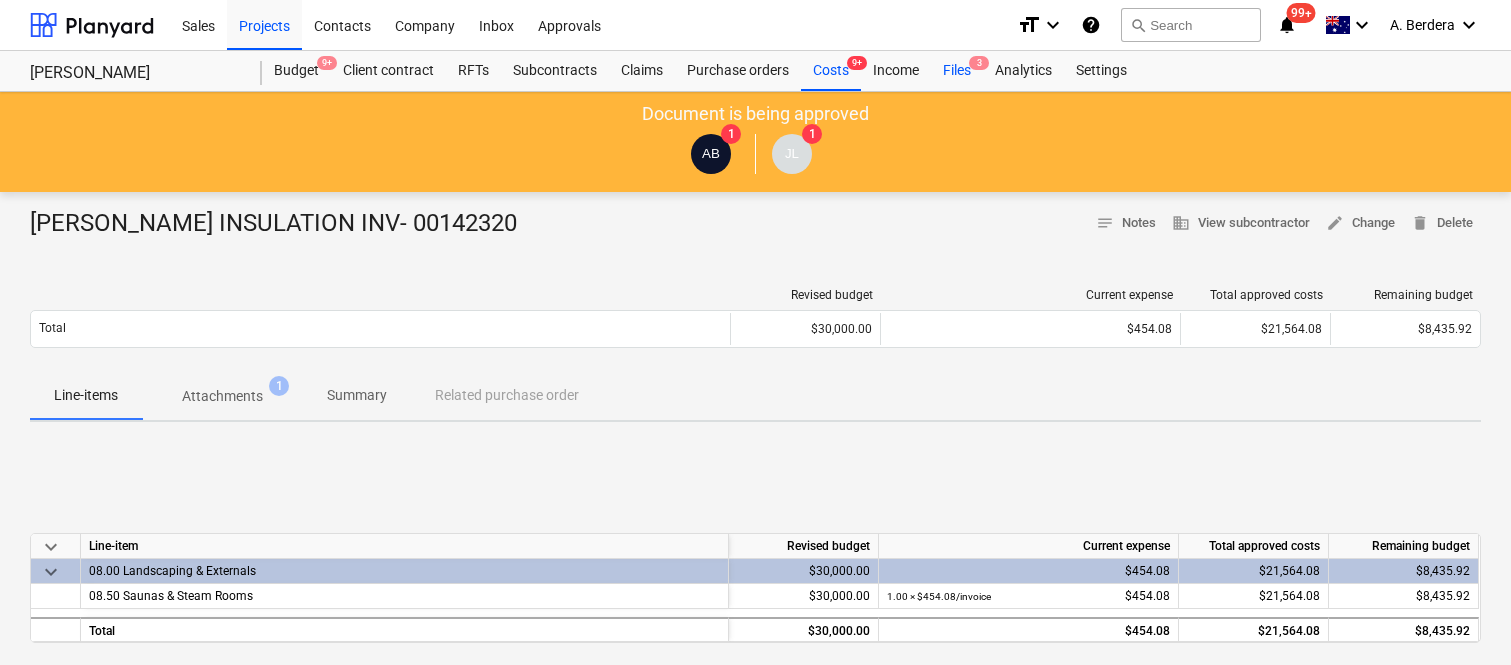 scroll, scrollTop: 0, scrollLeft: 0, axis: both 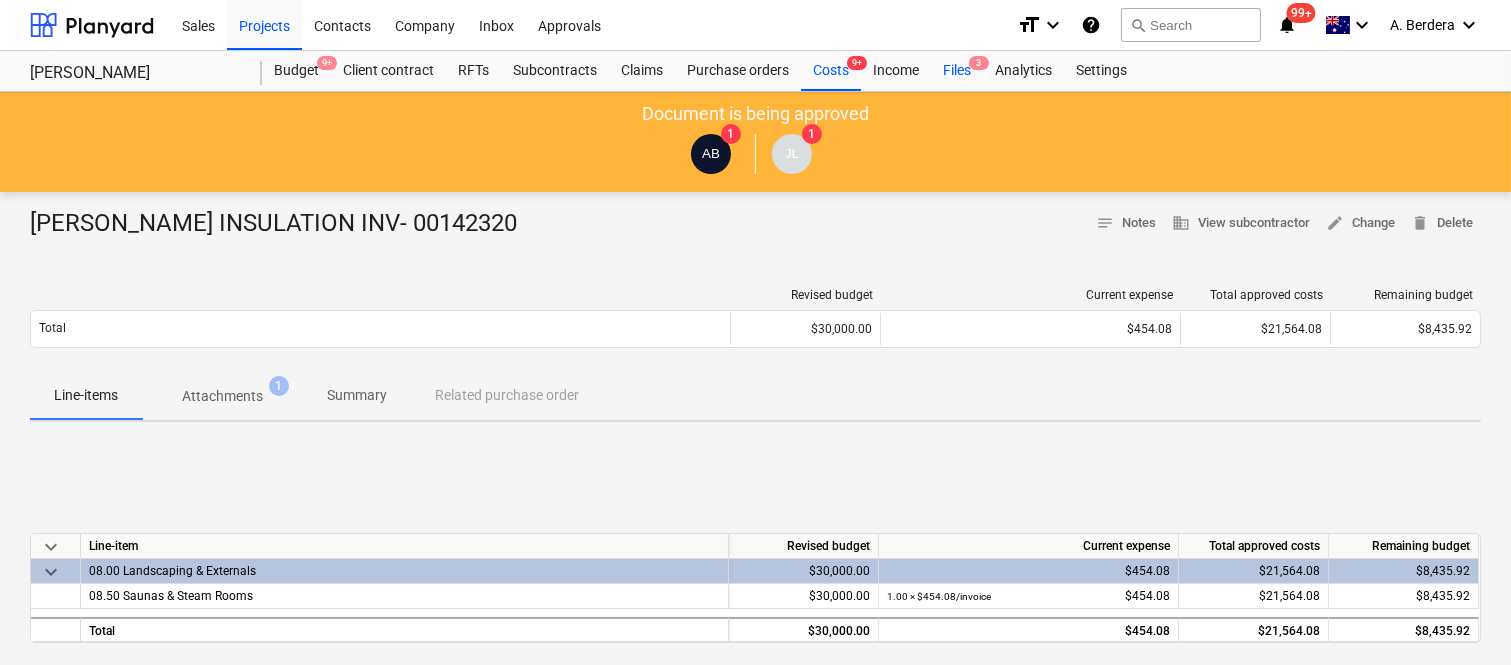 click on "Files 3" at bounding box center (957, 71) 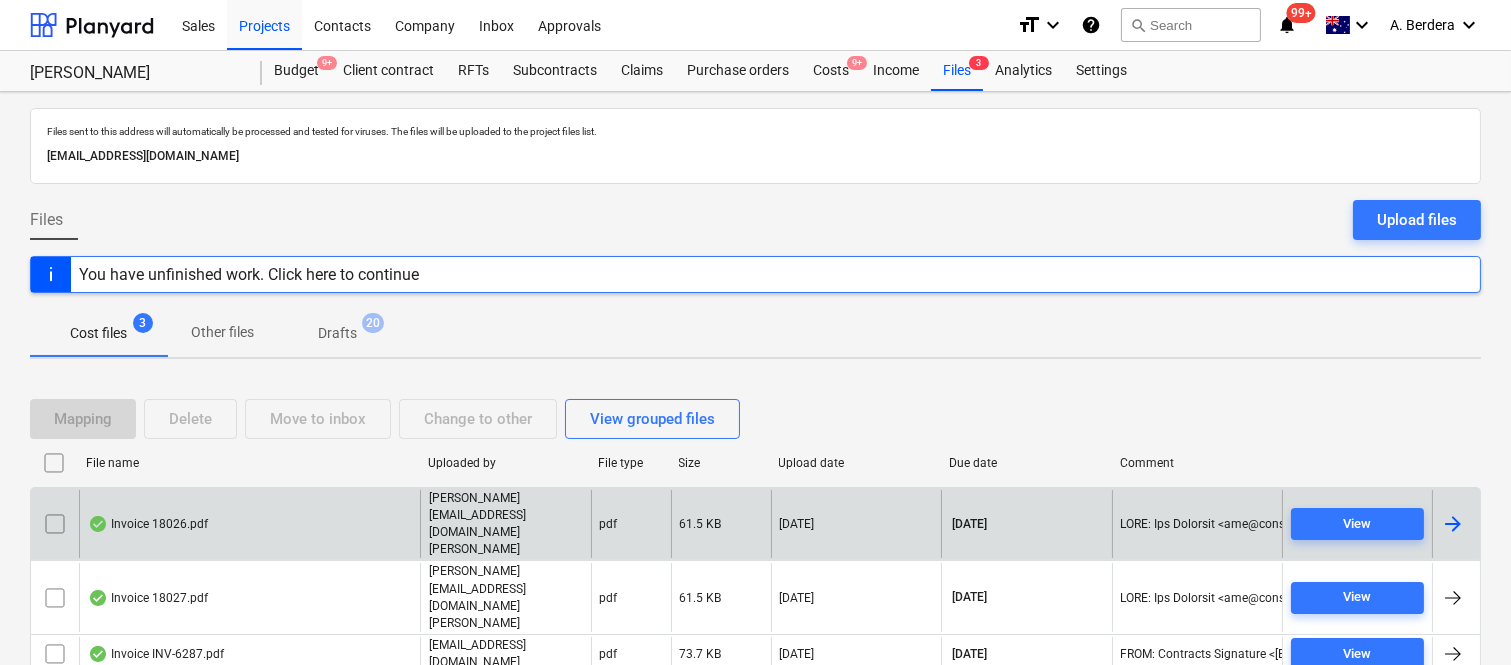 click on "Invoice 18026.pdf" at bounding box center [249, 524] 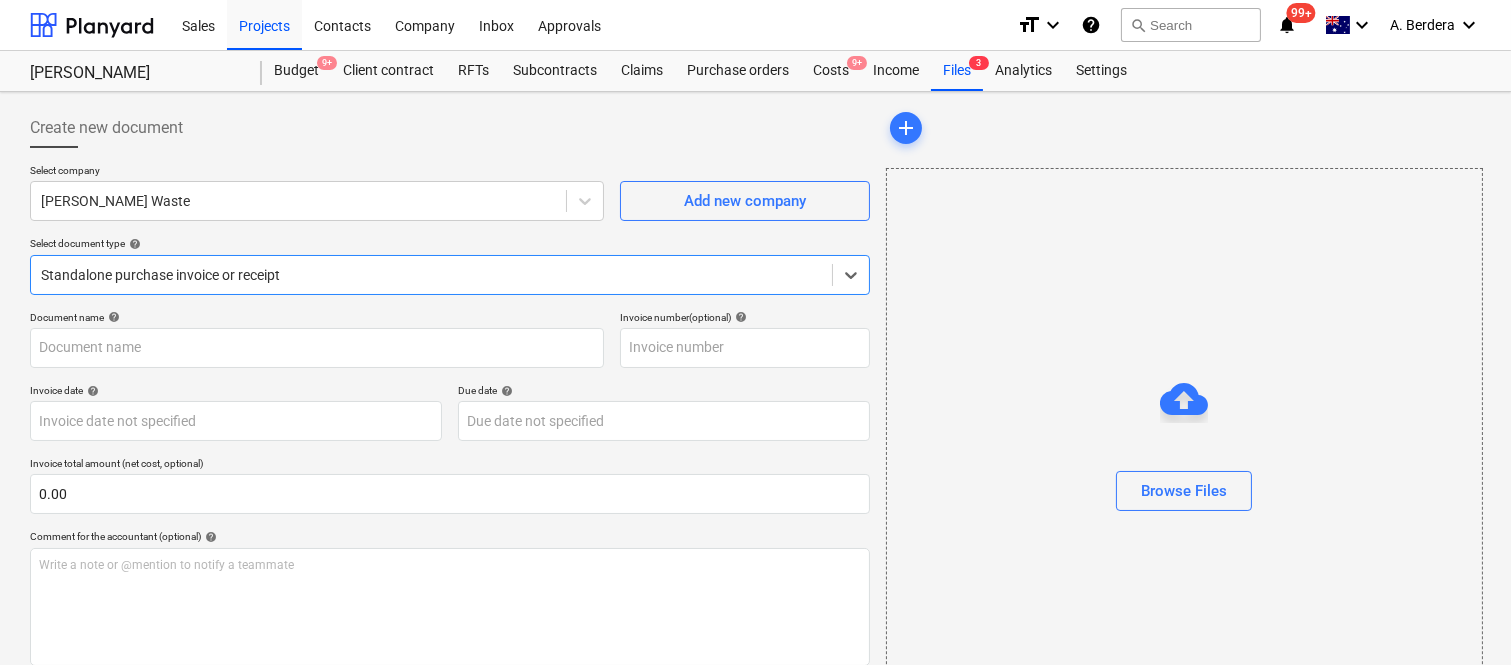 type on "18026" 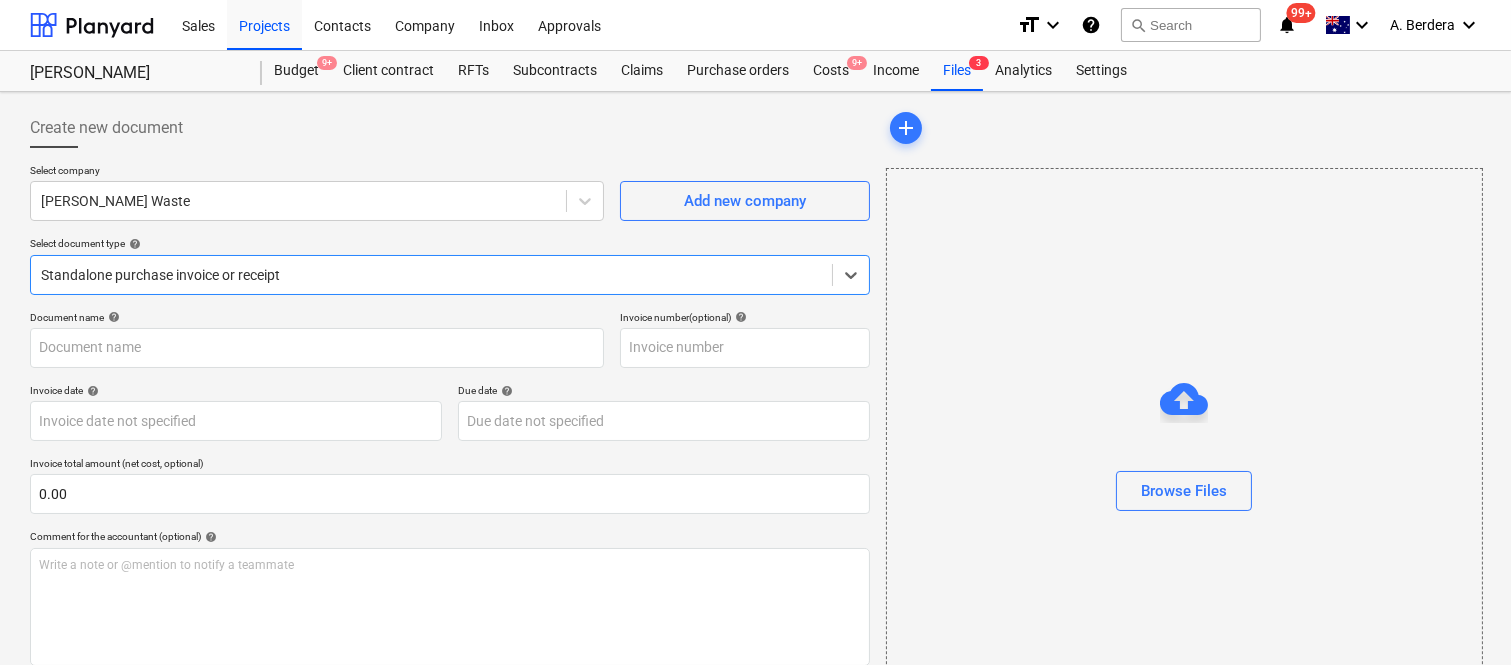 type on "18026" 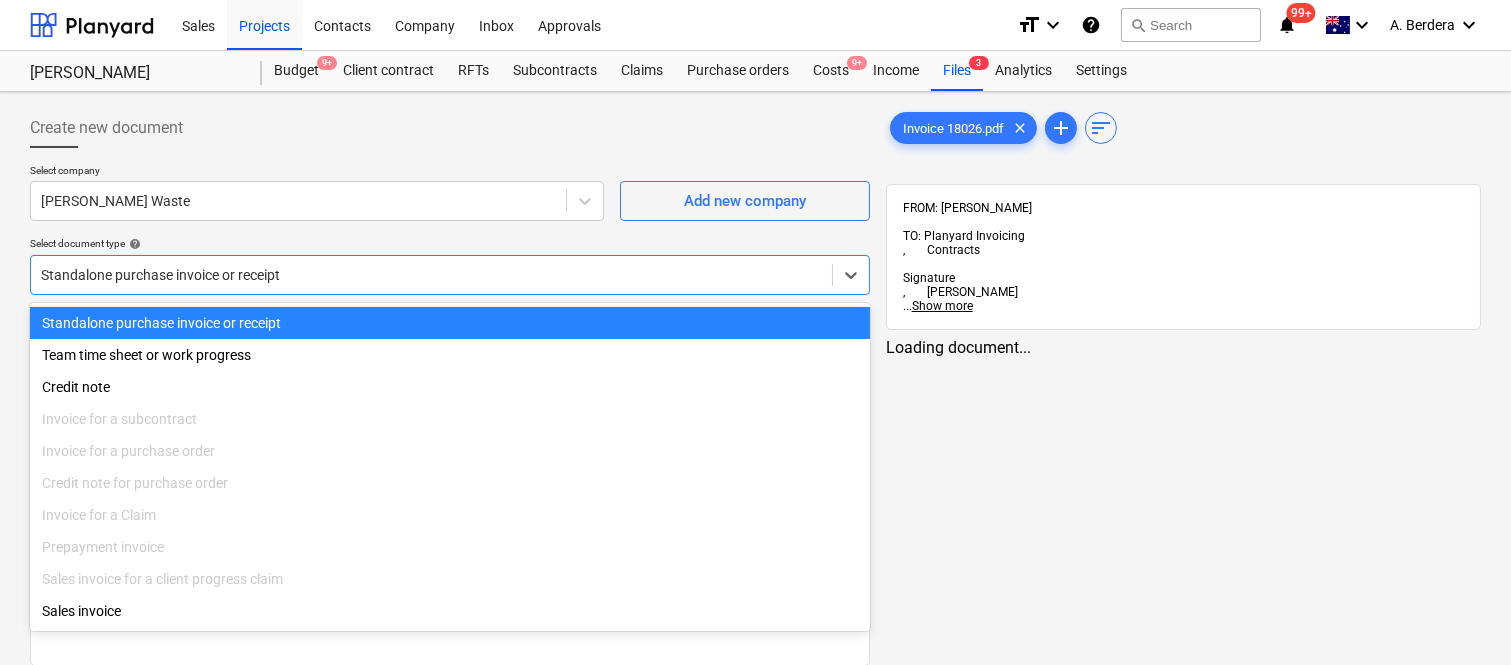 click at bounding box center [431, 275] 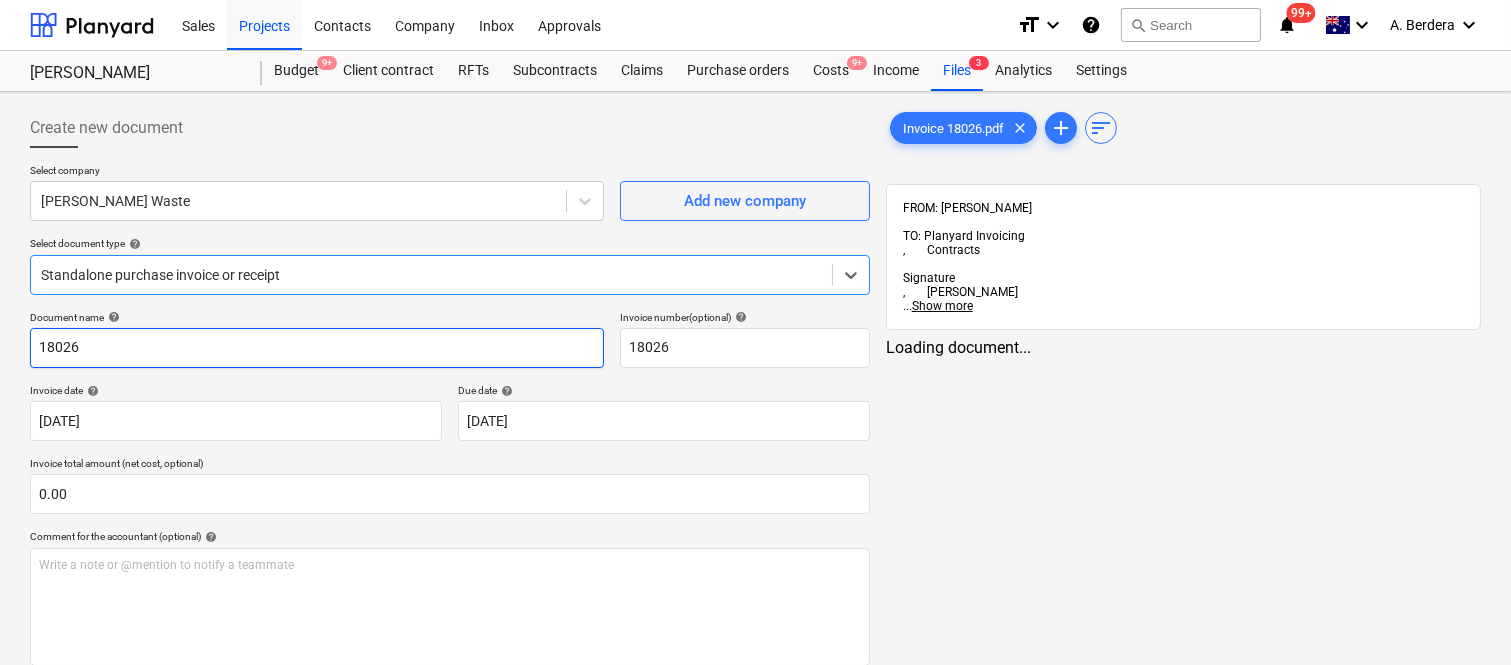 click on "18026" at bounding box center [317, 348] 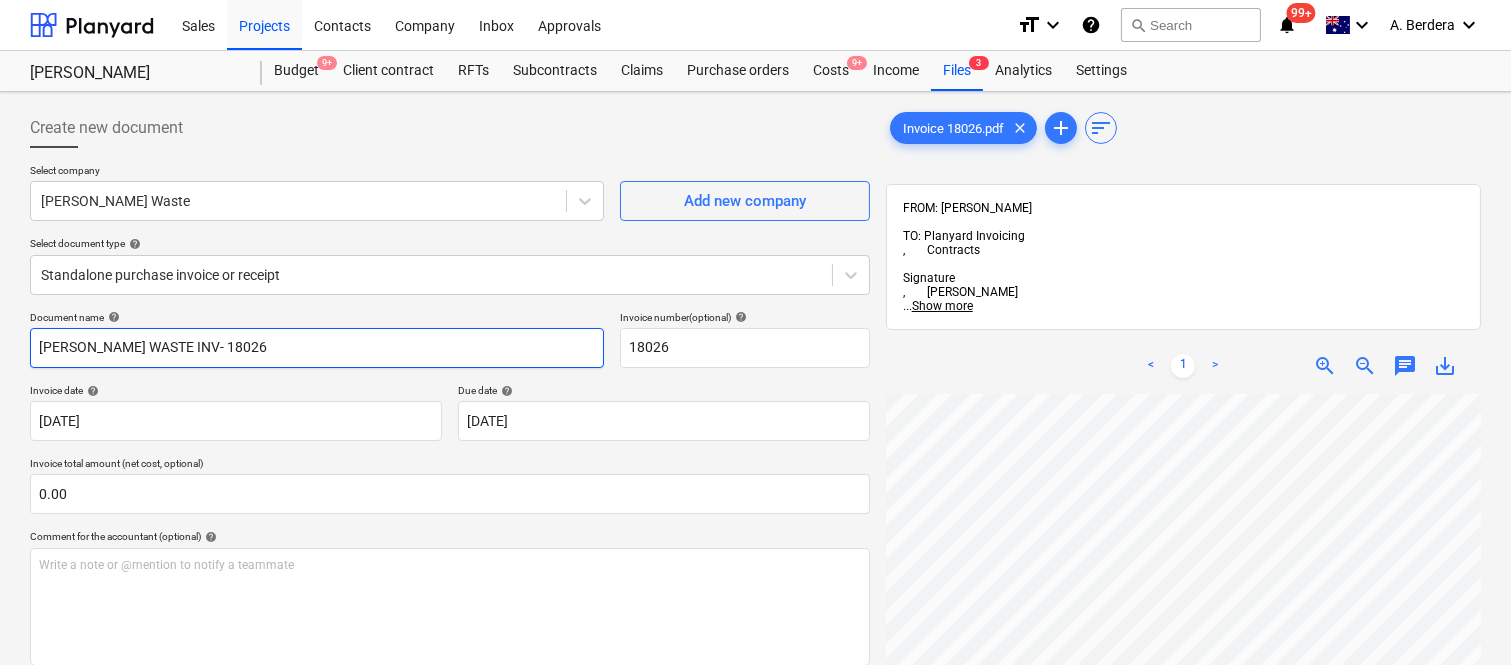 type on "[PERSON_NAME] WASTE INV- 18026" 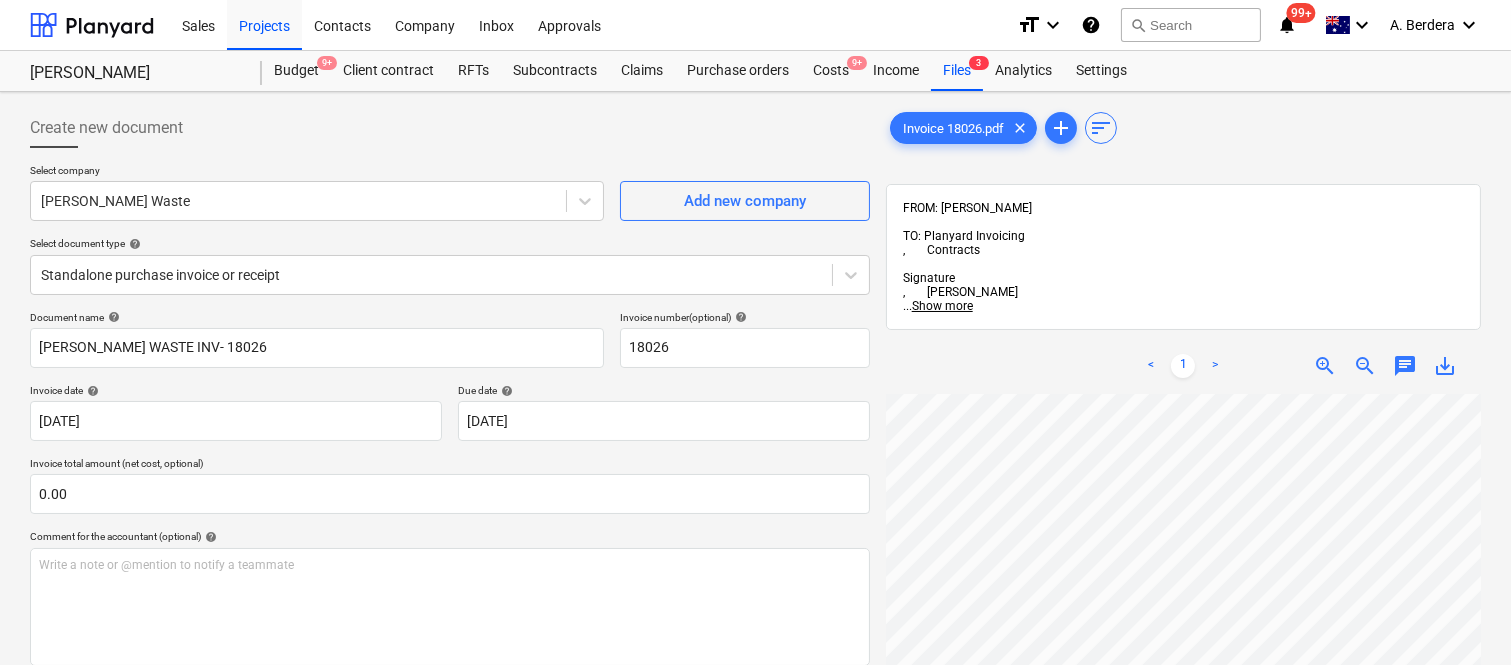 scroll, scrollTop: 175, scrollLeft: 328, axis: both 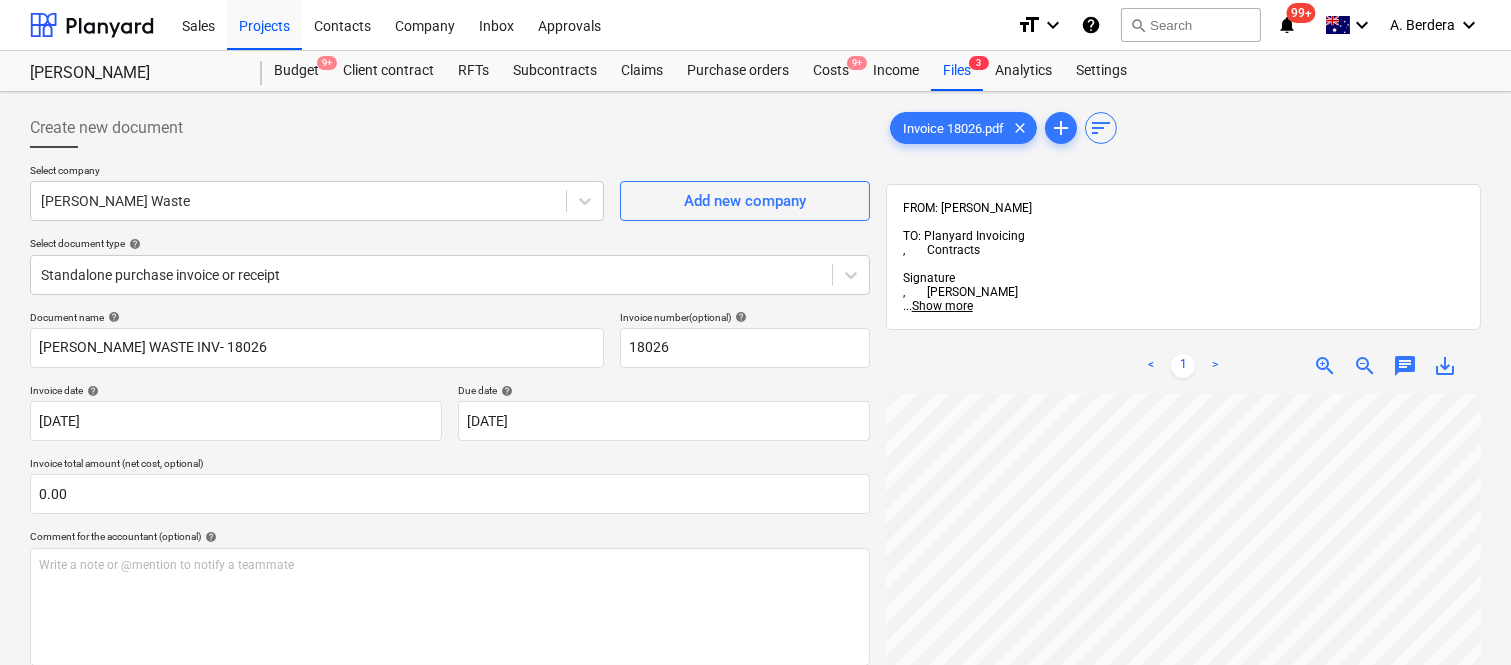 click on "< 1 > zoom_in zoom_out chat 0 save_alt" at bounding box center (1183, 670) 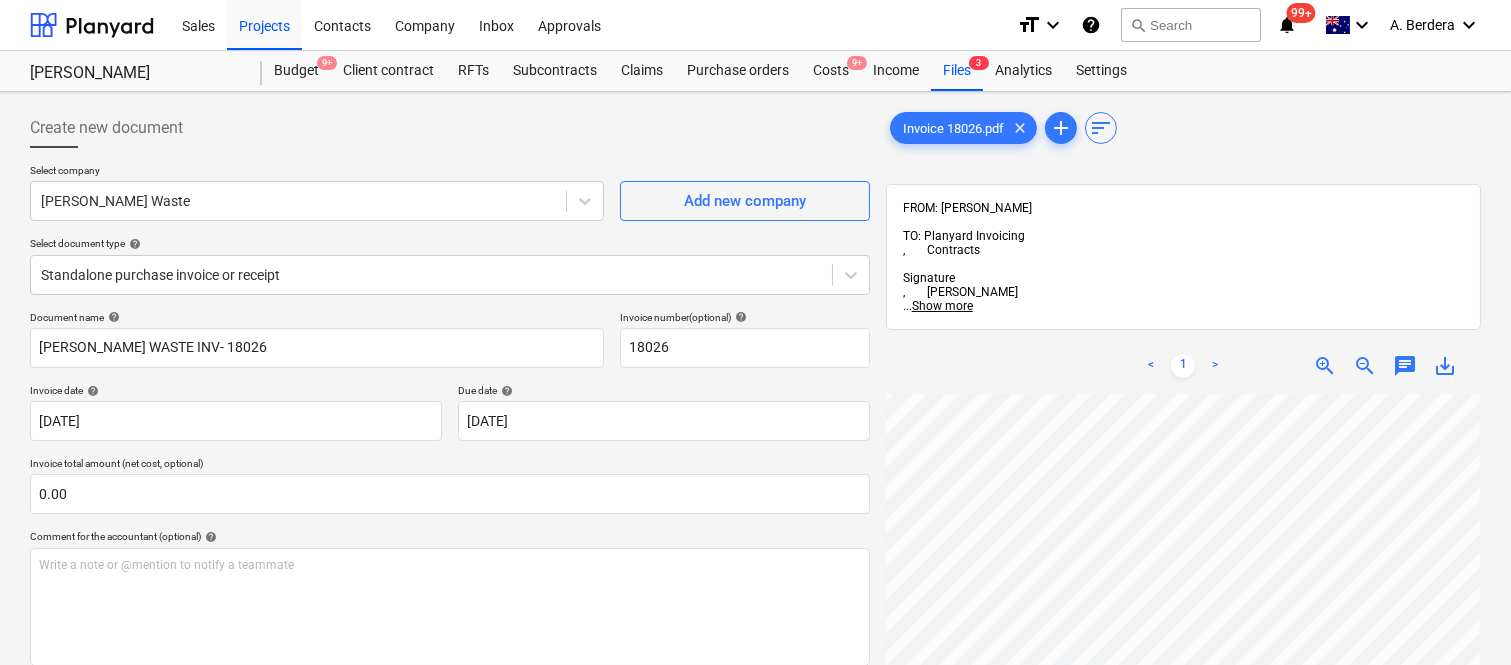 scroll, scrollTop: 500, scrollLeft: 455, axis: both 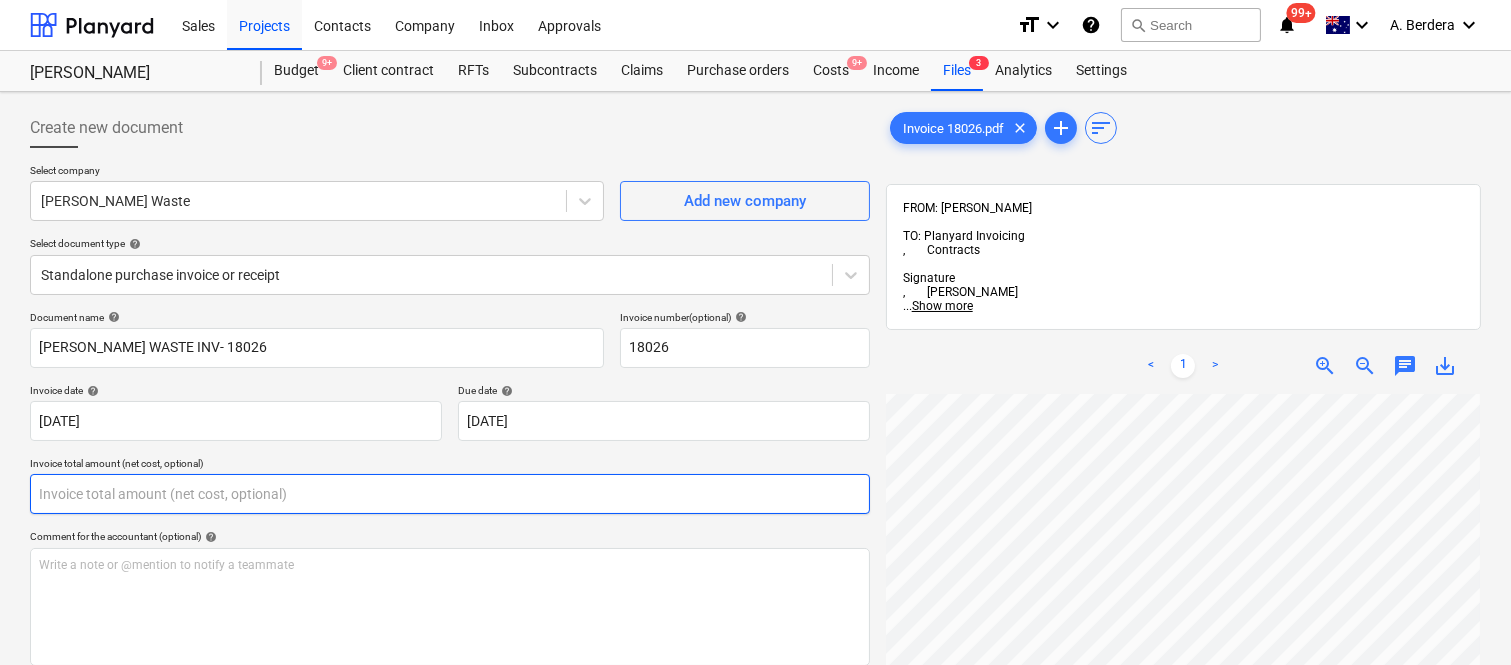 click at bounding box center (450, 494) 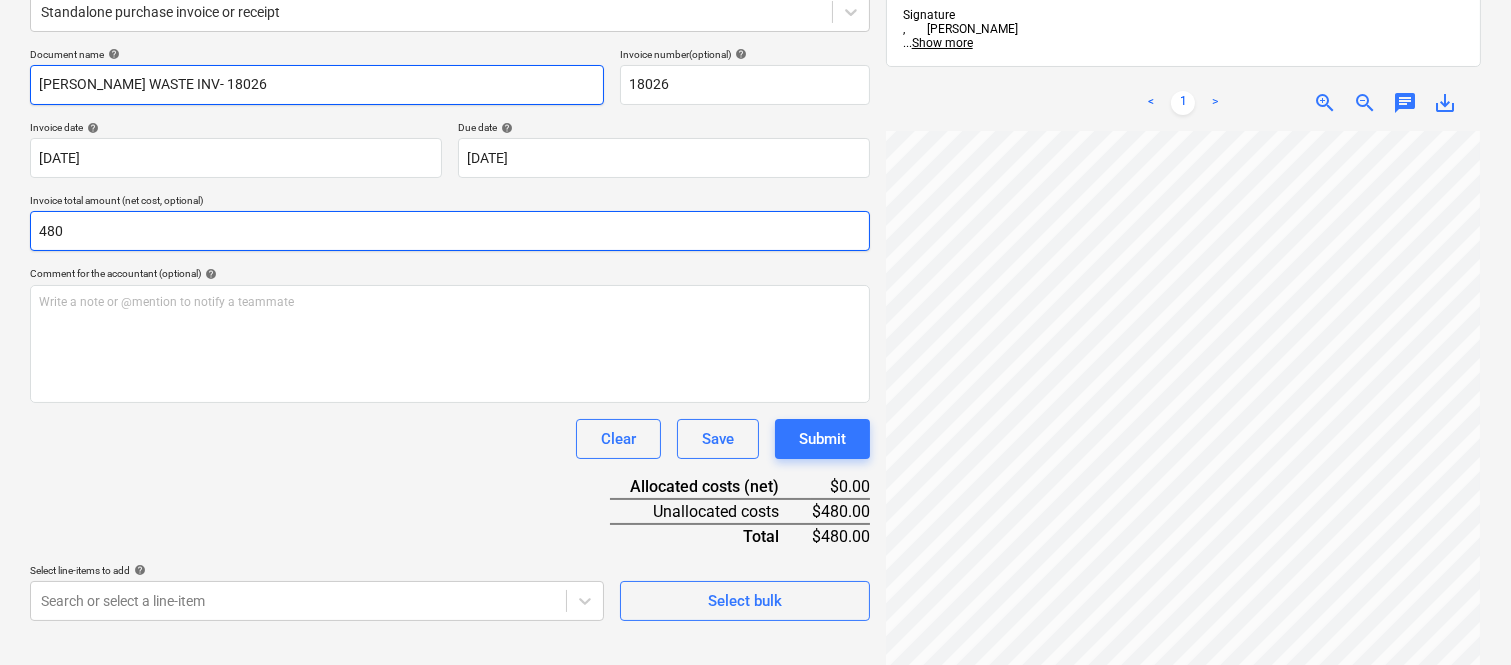 scroll, scrollTop: 285, scrollLeft: 0, axis: vertical 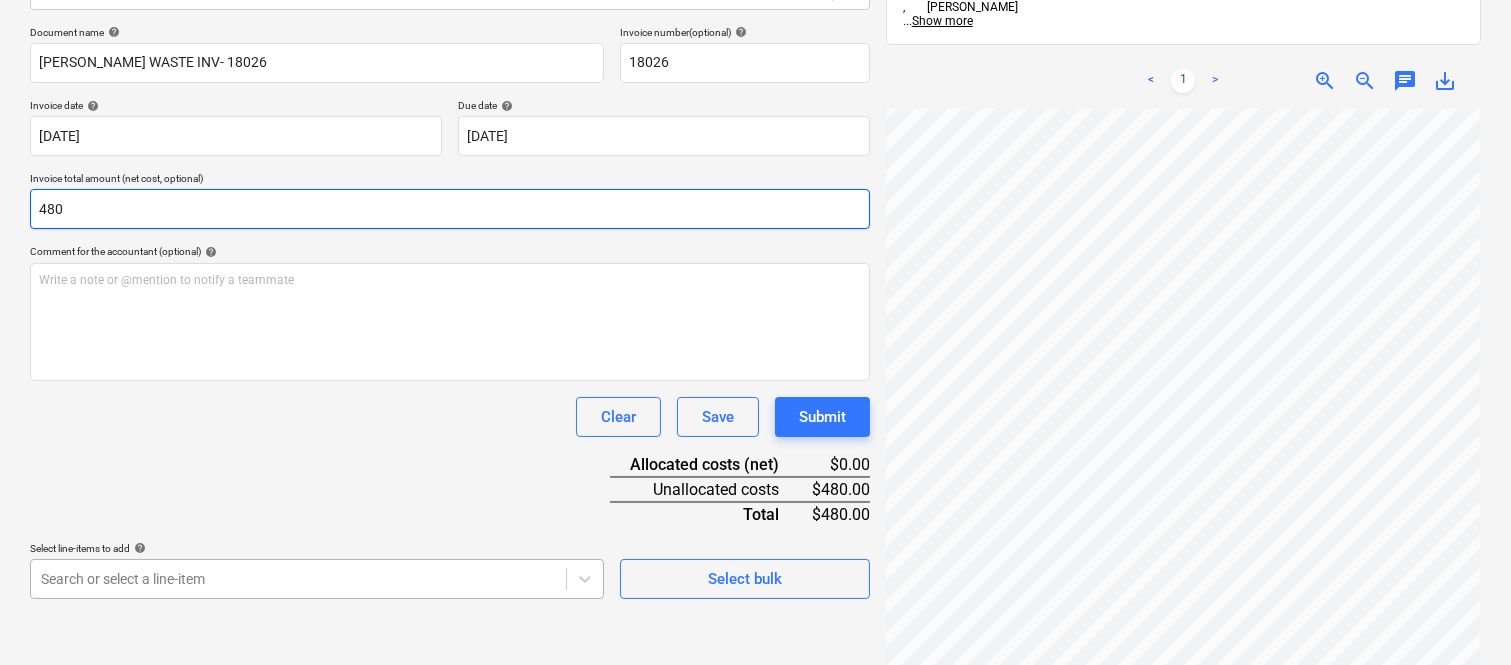 type on "480" 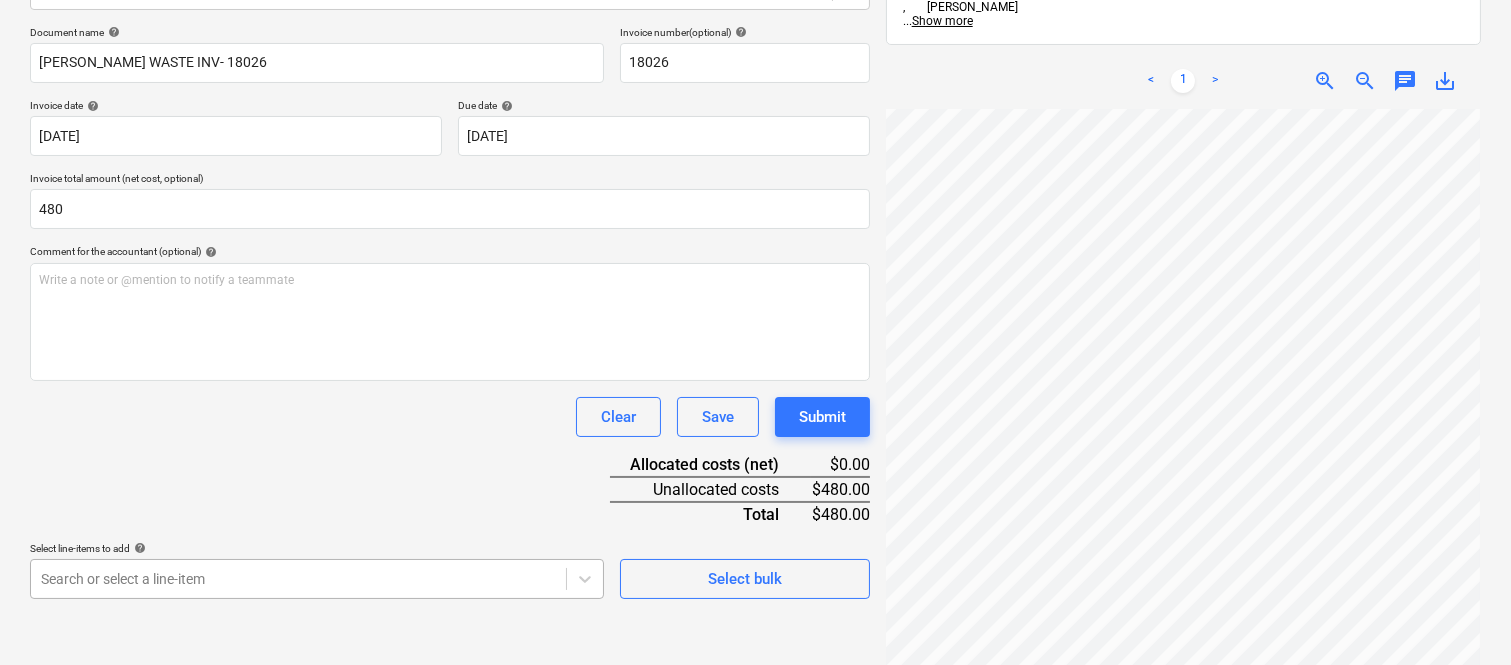 click on "Sales Projects Contacts Company Inbox Approvals format_size keyboard_arrow_down help search Search notifications 99+ keyboard_arrow_down A. Berdera keyboard_arrow_down [PERSON_NAME] [PERSON_NAME] Budget 9+ Client contract RFTs Subcontracts Claims Purchase orders Costs 9+ Income Files 3 Analytics Settings Create new document Select company [PERSON_NAME] Waste   Add new company Select document type help Standalone purchase invoice or receipt Document name help [PERSON_NAME] WASTE INV- 18026 Invoice number  (optional) help 18026 Invoice date help [DATE] 16.07.2025 Press the down arrow key to interact with the calendar and
select a date. Press the question mark key to get the keyboard shortcuts for changing dates. Due date help [DATE] [DATE] Press the down arrow key to interact with the calendar and
select a date. Press the question mark key to get the keyboard shortcuts for changing dates. Invoice total amount (net cost, optional) 480 Comment for the accountant (optional) help ﻿ Clear Save Submit $0.00" at bounding box center (755, 47) 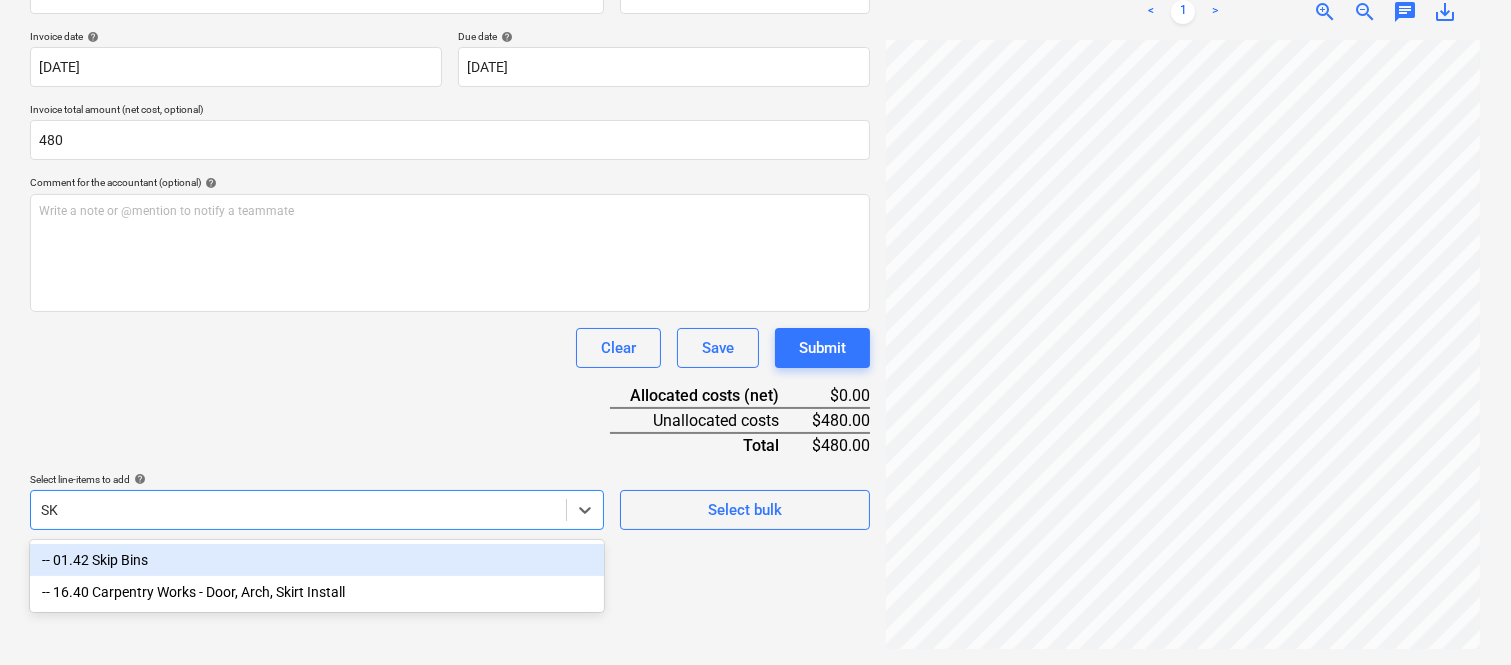 scroll, scrollTop: 301, scrollLeft: 0, axis: vertical 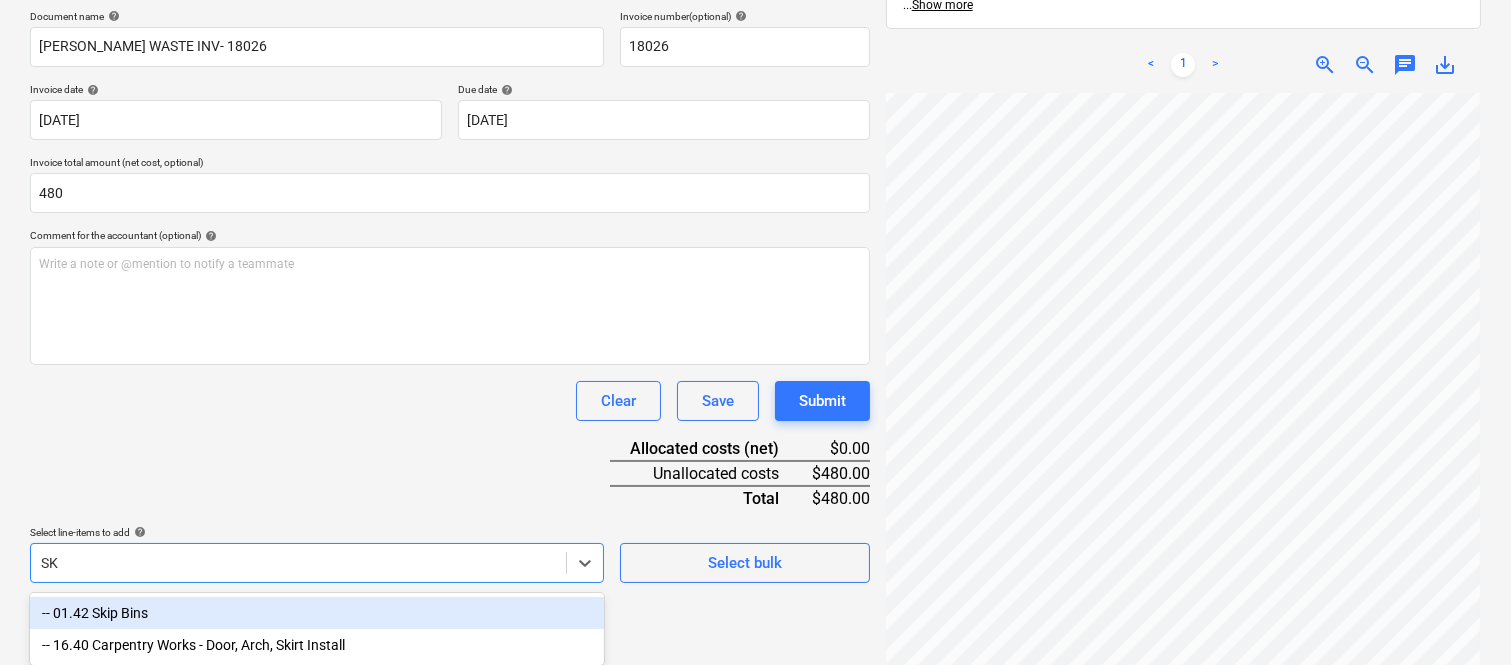 type on "SKI" 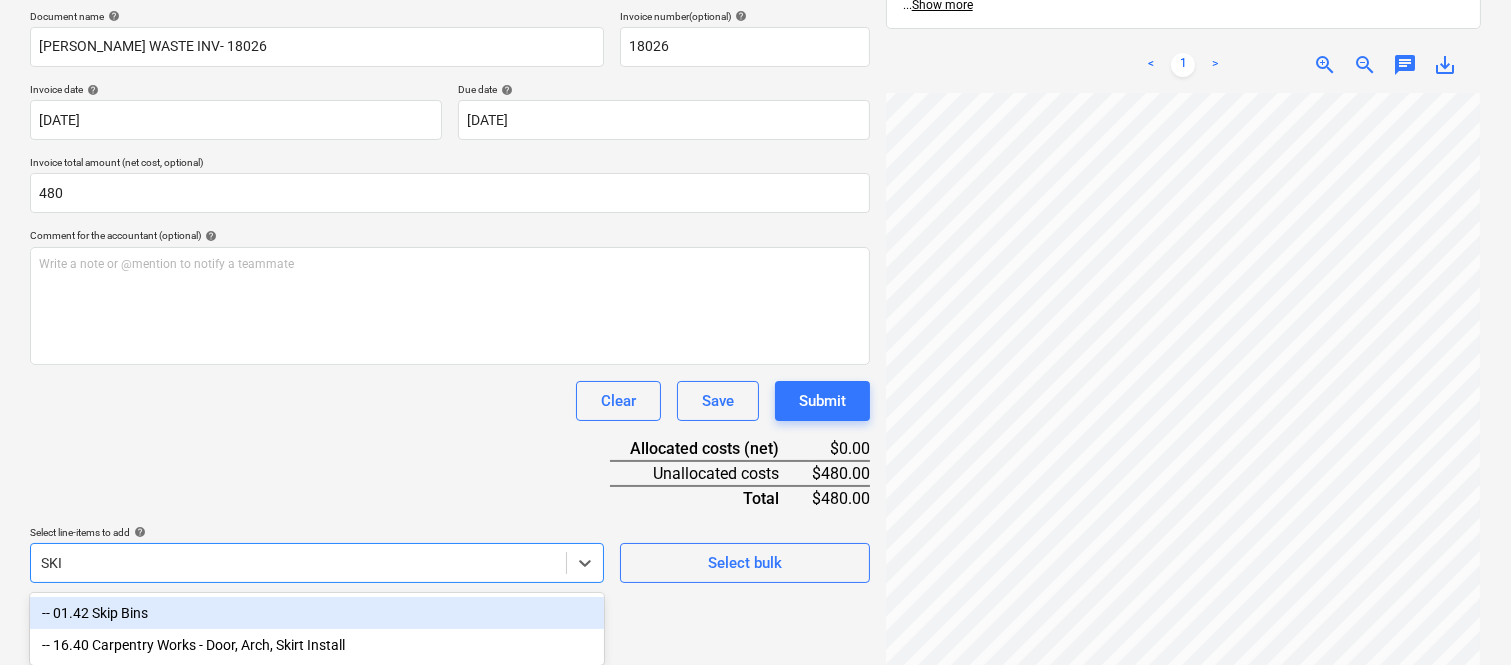 click on "--  01.42 Skip Bins" at bounding box center [317, 613] 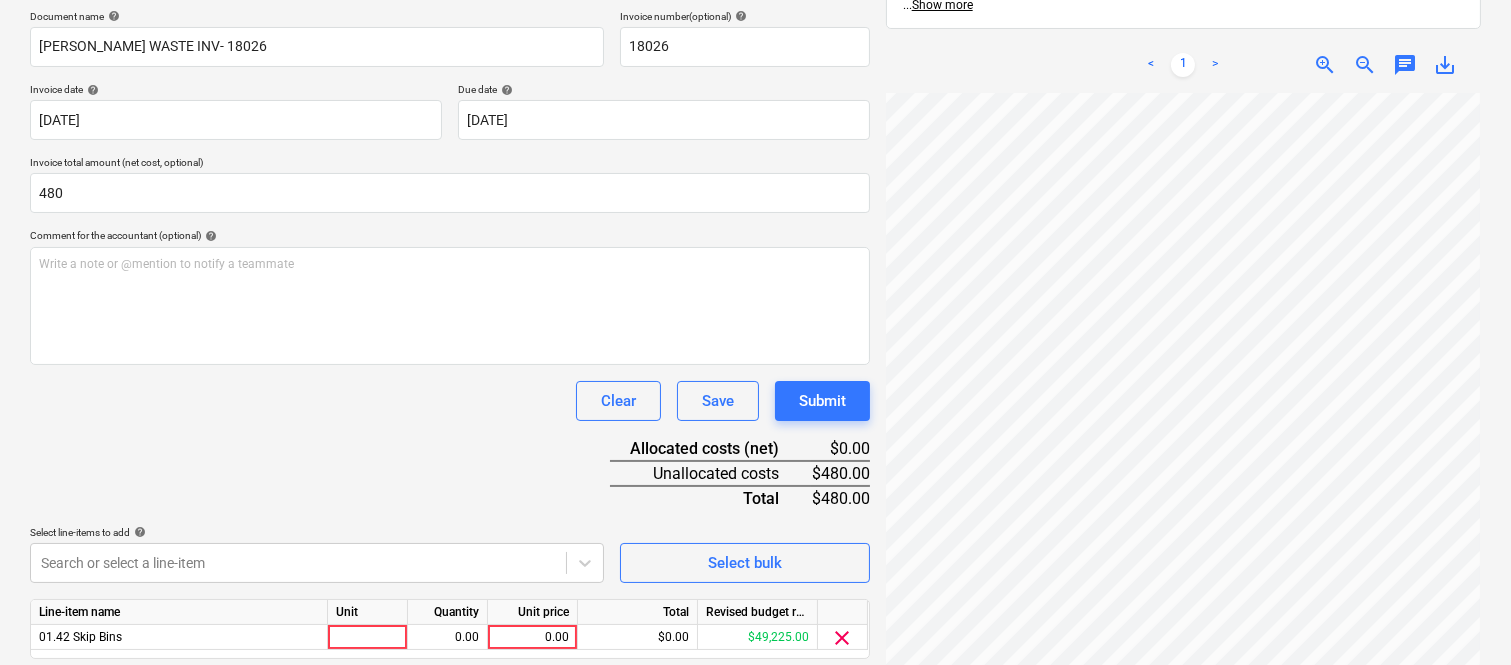 click on "Document name help [PERSON_NAME] WASTE INV- 18026 Invoice number  (optional) help 18026 Invoice date help [DATE] 16.07.2025 Press the down arrow key to interact with the calendar and
select a date. Press the question mark key to get the keyboard shortcuts for changing dates. Due date help [DATE] [DATE] Press the down arrow key to interact with the calendar and
select a date. Press the question mark key to get the keyboard shortcuts for changing dates. Invoice total amount (net cost, optional) 480 Comment for the accountant (optional) help Write a note or @mention to notify a teammate ﻿ Clear Save Submit Allocated costs (net) $0.00 Unallocated costs $480.00 Total $480.00 Select line-items to add help Search or select a line-item Select bulk Line-item name Unit Quantity Unit price Total Revised budget remaining 01.42 Skip Bins 0.00 0.00 $0.00 $49,225.00 clear Clear Save Submit" at bounding box center [450, 362] 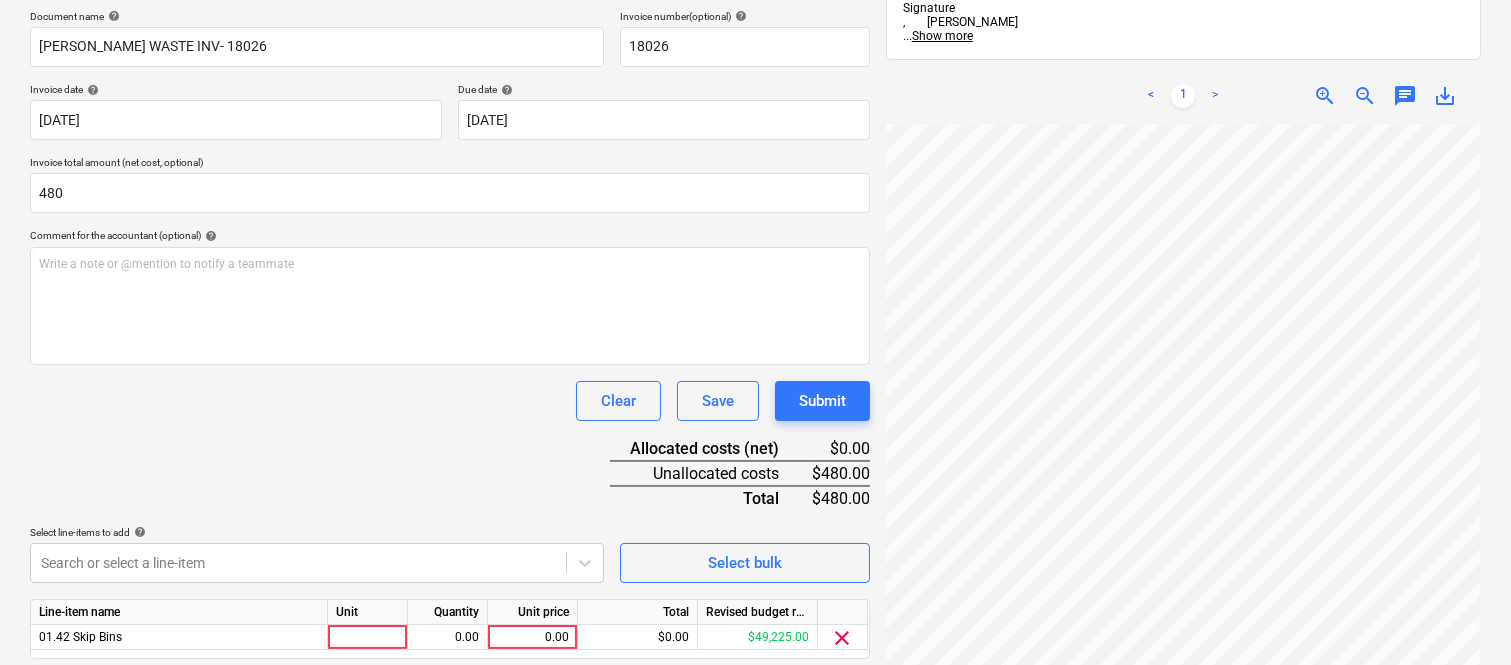 scroll, scrollTop: 367, scrollLeft: 0, axis: vertical 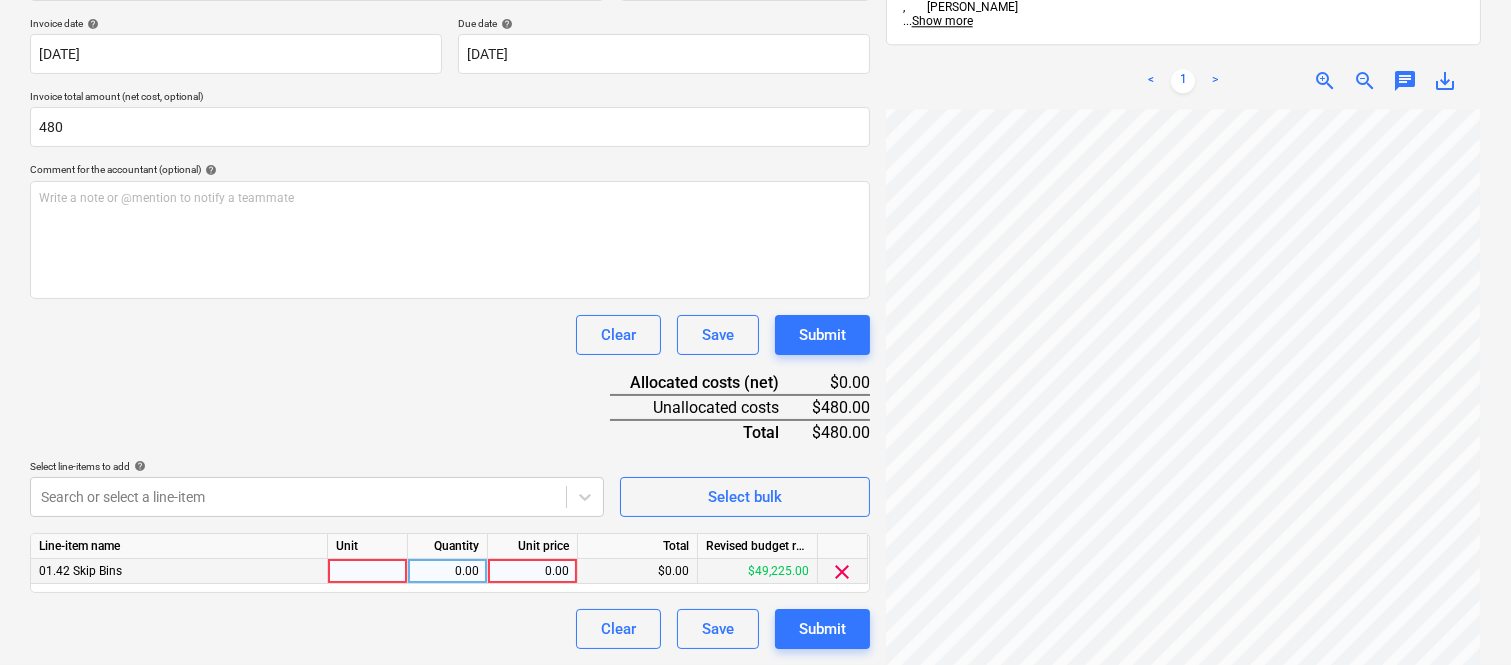 click at bounding box center (368, 571) 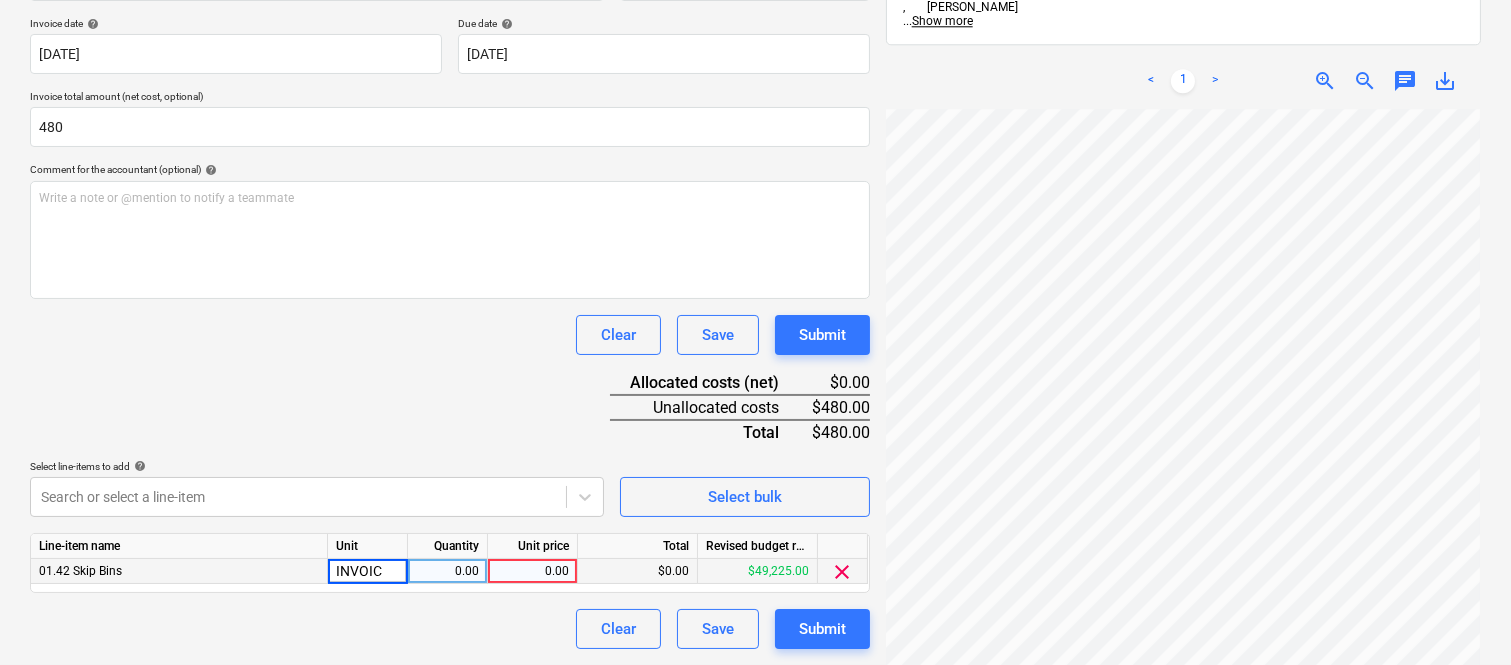 type on "INVOICE" 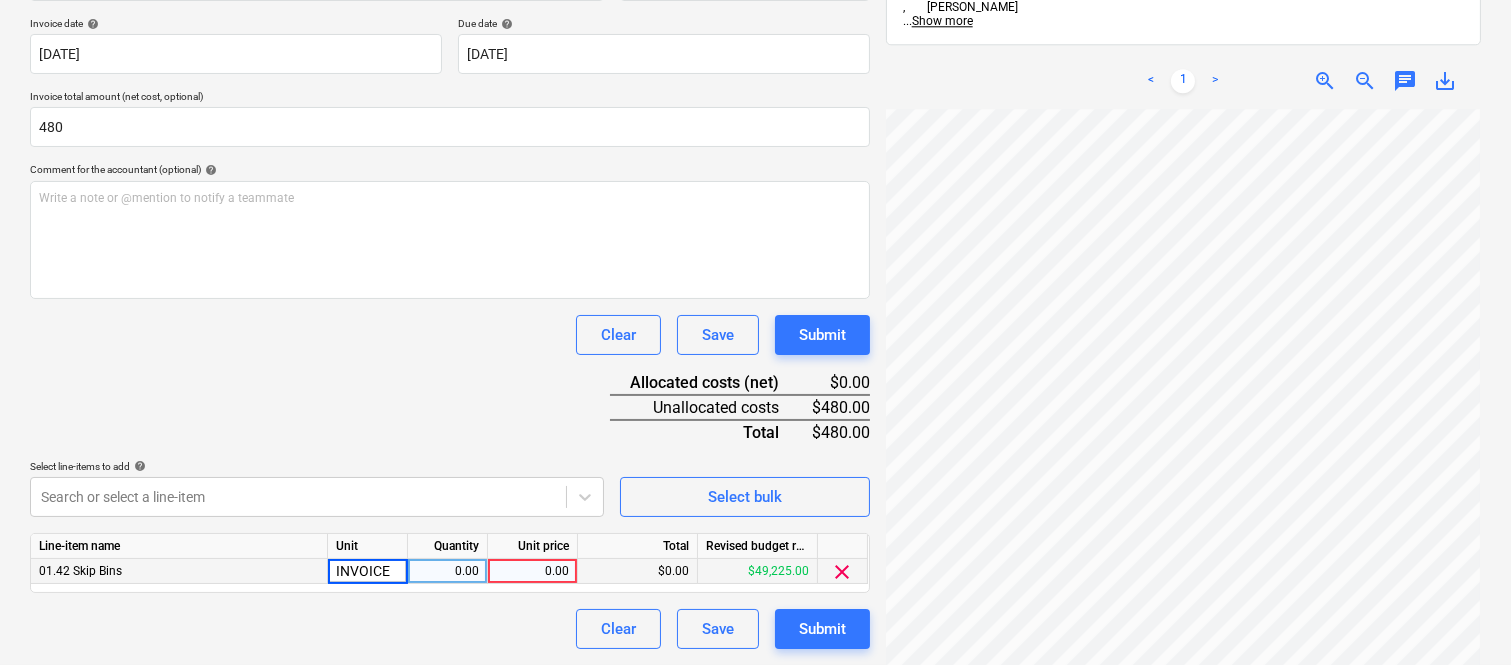 click on "0.00" at bounding box center (447, 571) 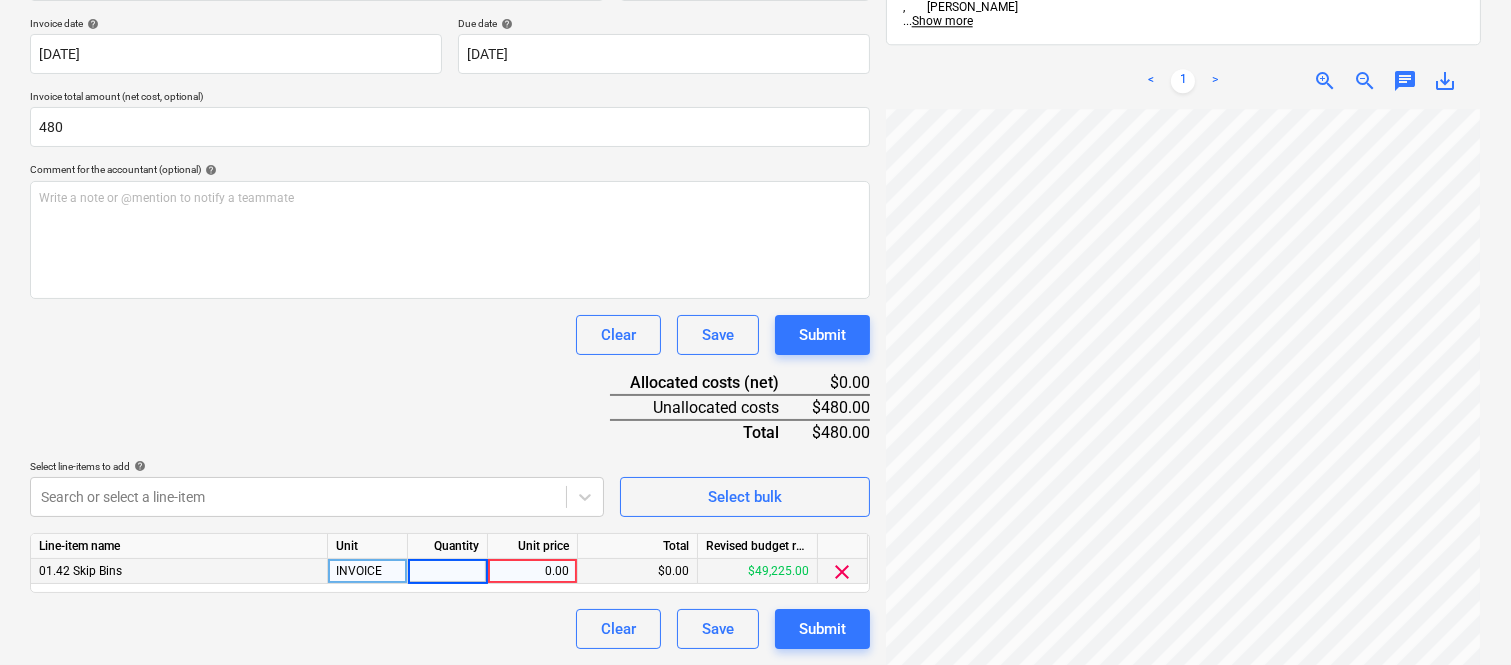 type on "1" 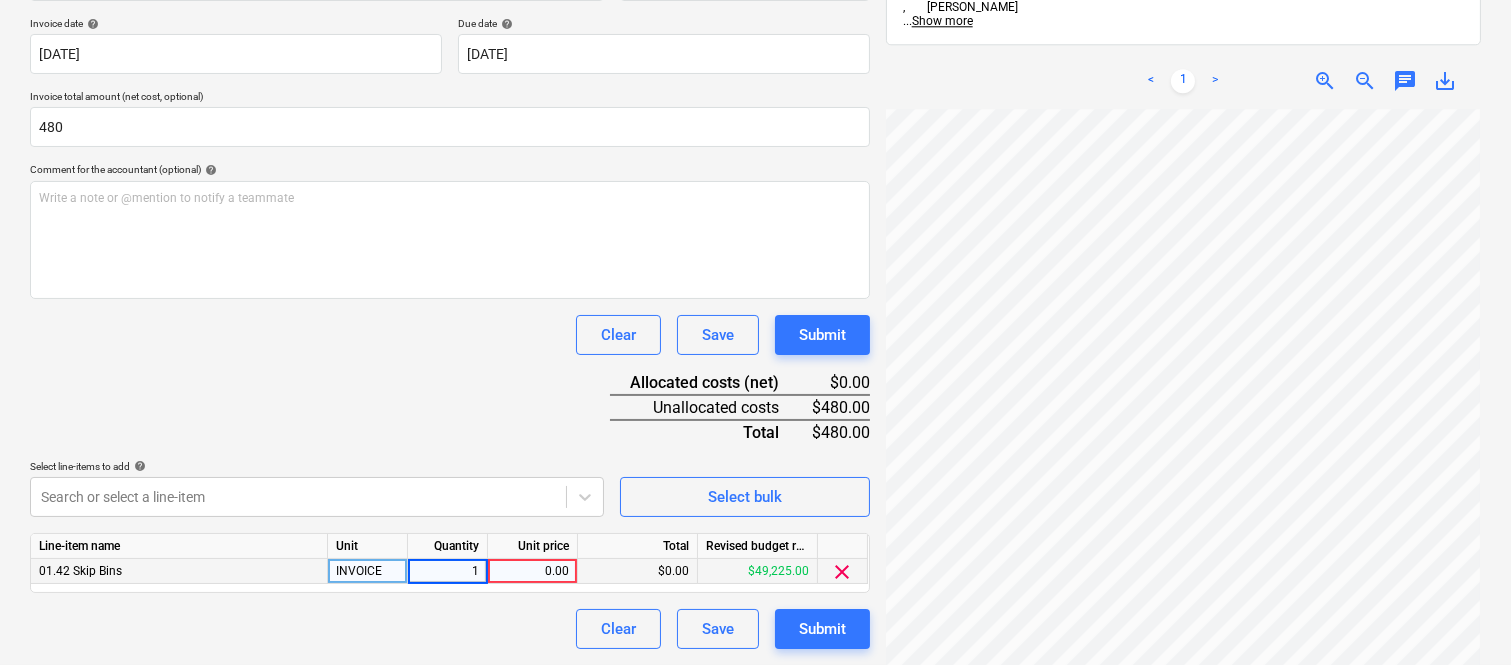 click on "0.00" at bounding box center (532, 571) 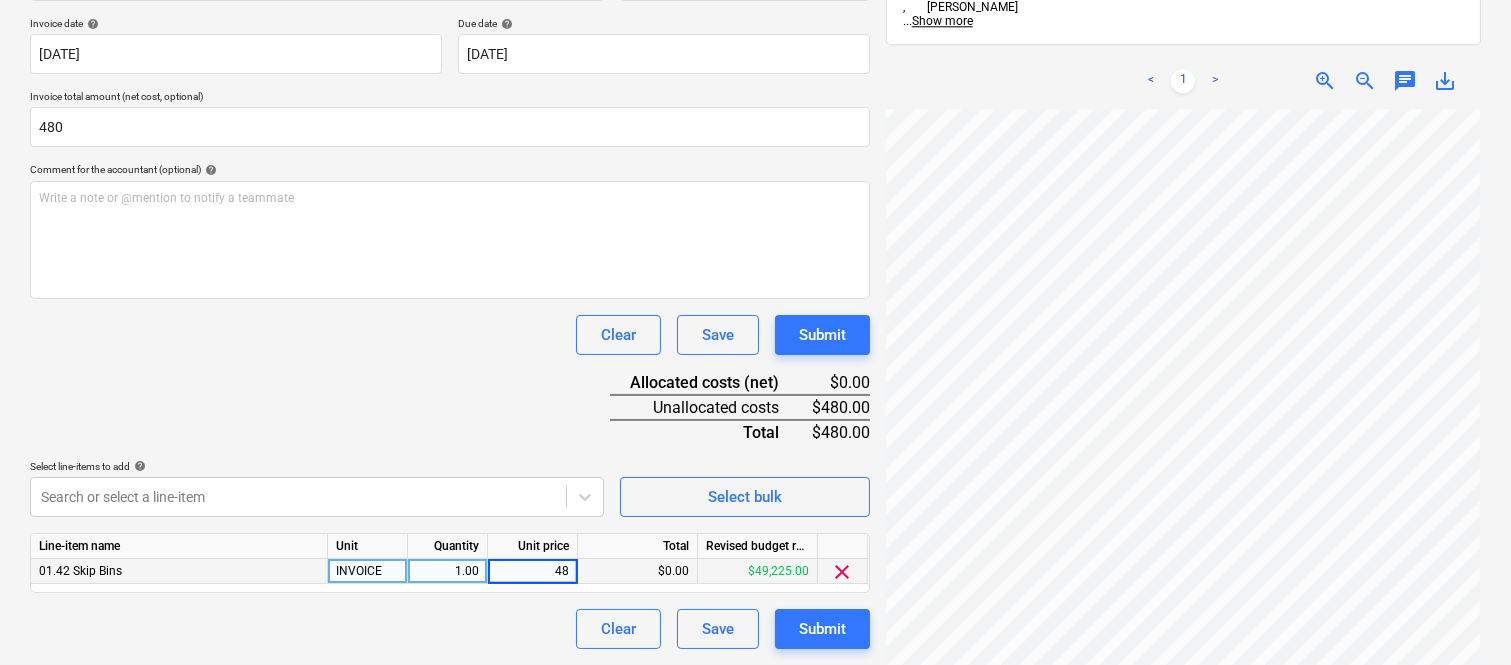 type on "480" 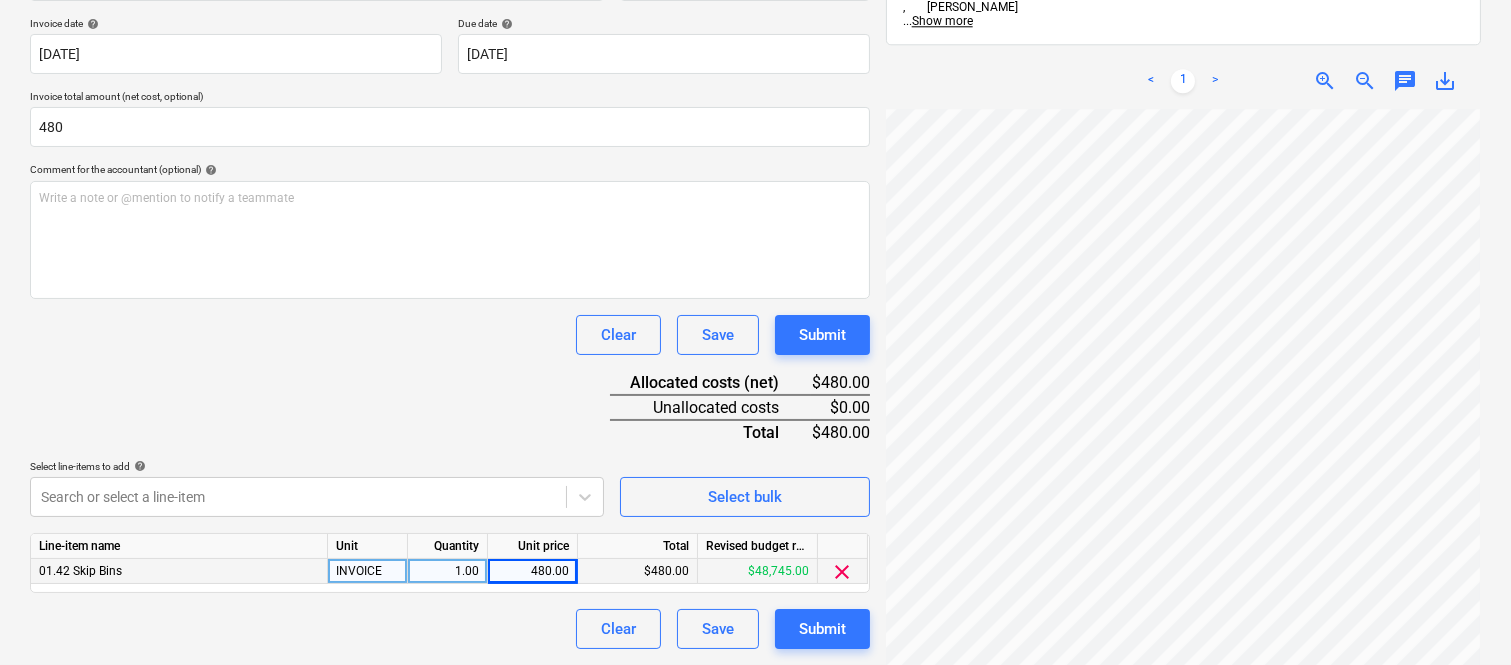 click on "Clear Save Submit" at bounding box center [450, 629] 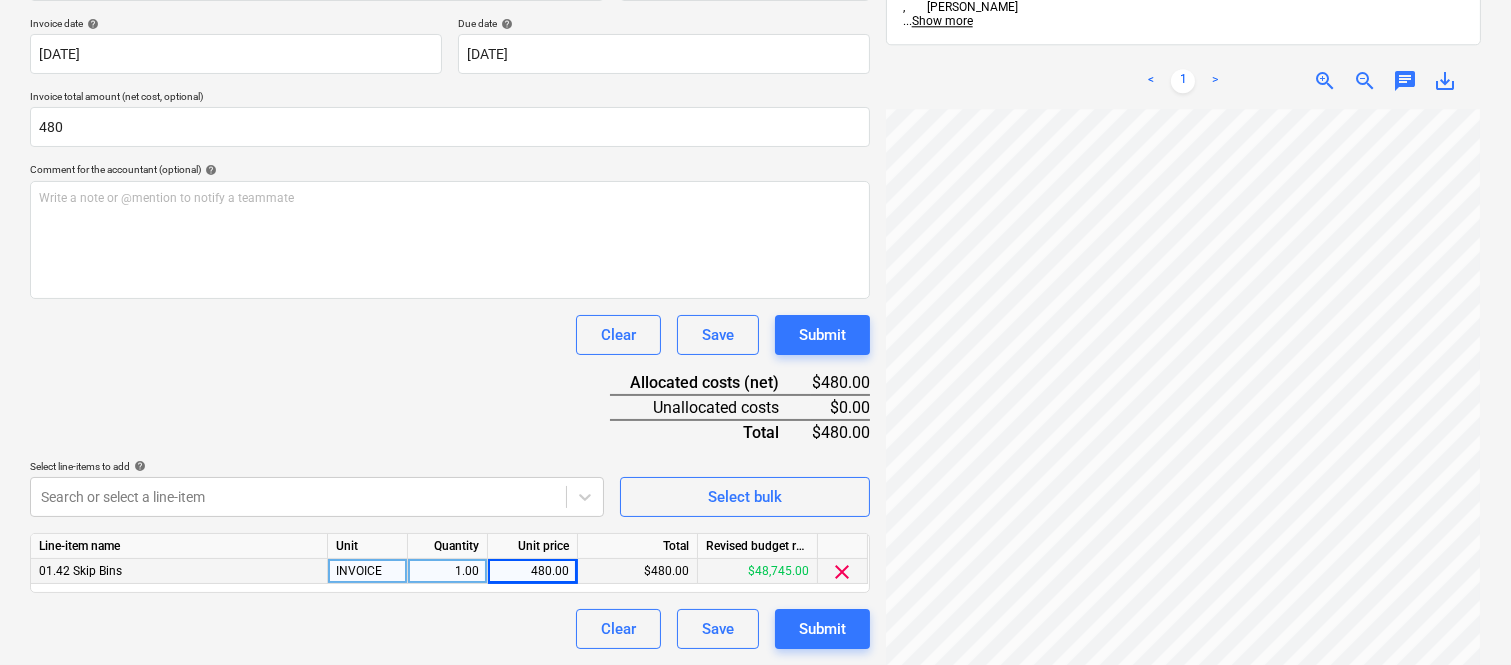 scroll, scrollTop: 0, scrollLeft: 0, axis: both 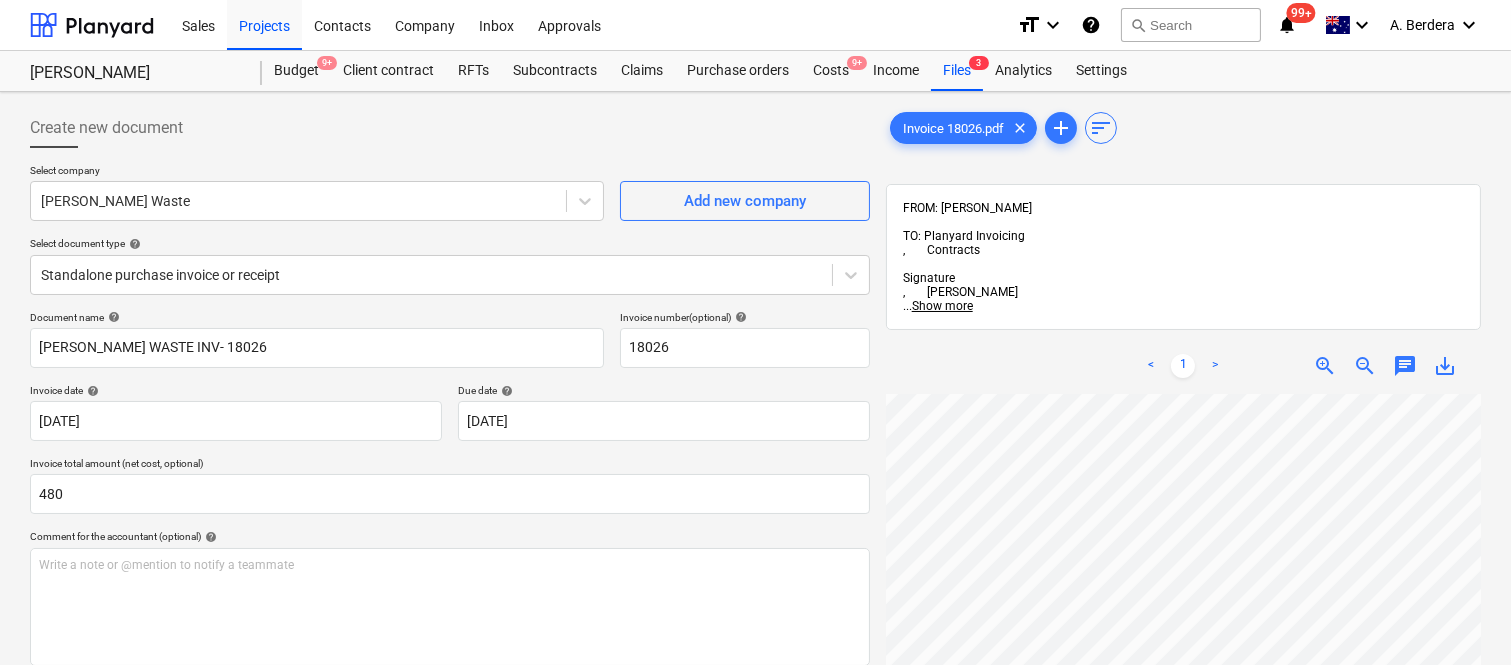click on "Sales Projects Contacts Company Inbox Approvals format_size keyboard_arrow_down help search Search notifications 99+ keyboard_arrow_down A. Berdera keyboard_arrow_down [PERSON_NAME] [PERSON_NAME] Budget 9+ Client contract RFTs Subcontracts Claims Purchase orders Costs 9+ Income Files 3 Analytics Settings Create new document Select company [PERSON_NAME] Waste   Add new company Select document type help Standalone purchase invoice or receipt Document name help [PERSON_NAME] WASTE INV- 18026 Invoice number  (optional) help 18026 Invoice date help [DATE] 16.07.2025 Press the down arrow key to interact with the calendar and
select a date. Press the question mark key to get the keyboard shortcuts for changing dates. Due date help [DATE] [DATE] Press the down arrow key to interact with the calendar and
select a date. Press the question mark key to get the keyboard shortcuts for changing dates. Invoice total amount (net cost, optional) 480 Comment for the accountant (optional) help ﻿ Clear Save Submit" at bounding box center [755, 332] 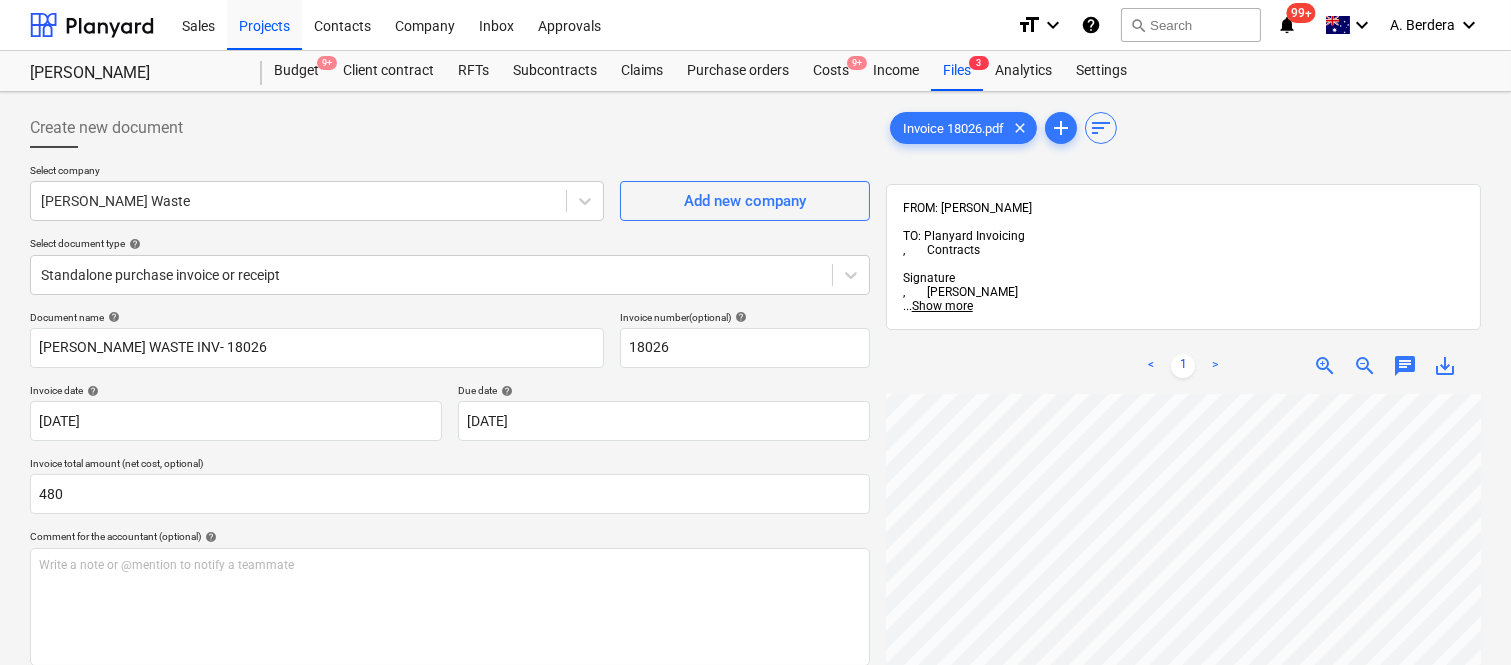 click on "Sales Projects Contacts Company Inbox Approvals format_size keyboard_arrow_down help search Search notifications 99+ keyboard_arrow_down A. Berdera keyboard_arrow_down [PERSON_NAME] [PERSON_NAME] Budget 9+ Client contract RFTs Subcontracts Claims Purchase orders Costs 9+ Income Files 3 Analytics Settings Create new document Select company [PERSON_NAME] Waste   Add new company Select document type help Standalone purchase invoice or receipt Document name help [PERSON_NAME] WASTE INV- 18026 Invoice number  (optional) help 18026 Invoice date help [DATE] 16.07.2025 Press the down arrow key to interact with the calendar and
select a date. Press the question mark key to get the keyboard shortcuts for changing dates. Due date help [DATE] [DATE] Press the down arrow key to interact with the calendar and
select a date. Press the question mark key to get the keyboard shortcuts for changing dates. Invoice total amount (net cost, optional) 480 Comment for the accountant (optional) help ﻿ Clear Save Submit" at bounding box center (755, 332) 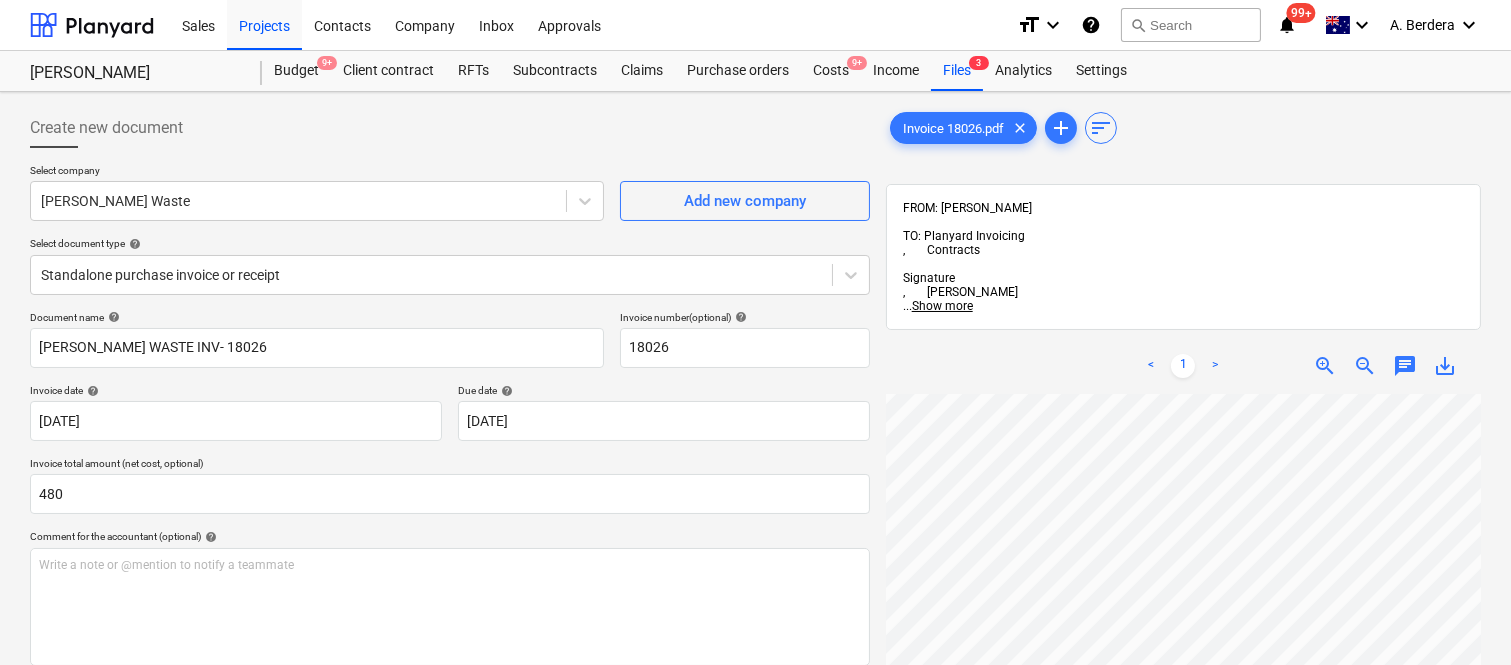scroll, scrollTop: 470, scrollLeft: 0, axis: vertical 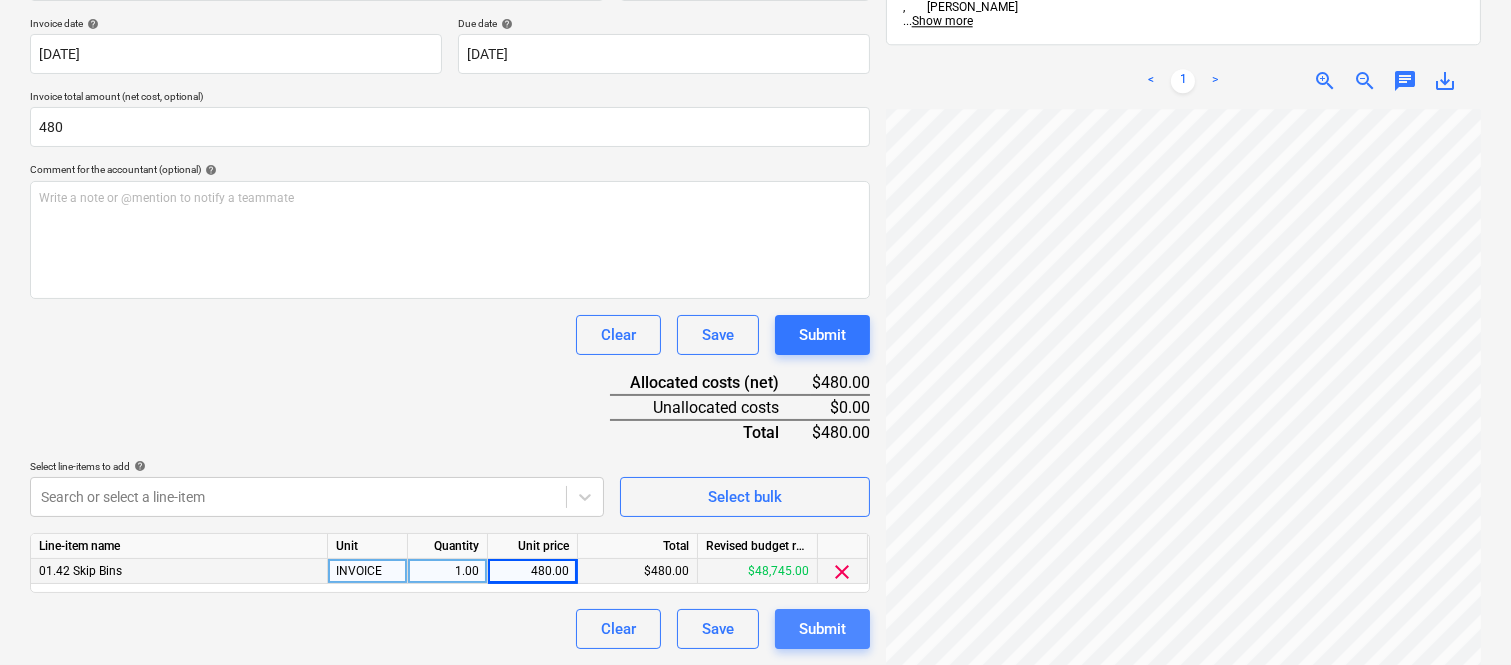 click on "Submit" at bounding box center [822, 629] 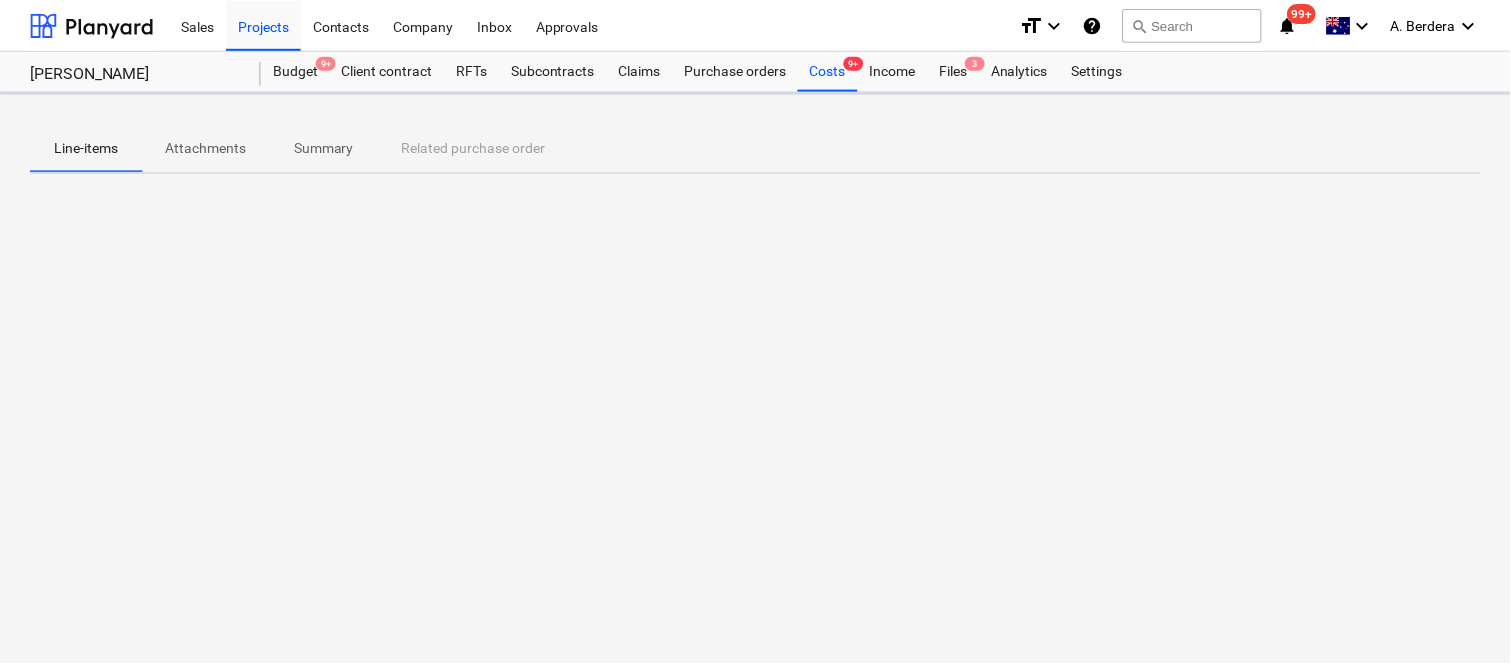 scroll, scrollTop: 0, scrollLeft: 0, axis: both 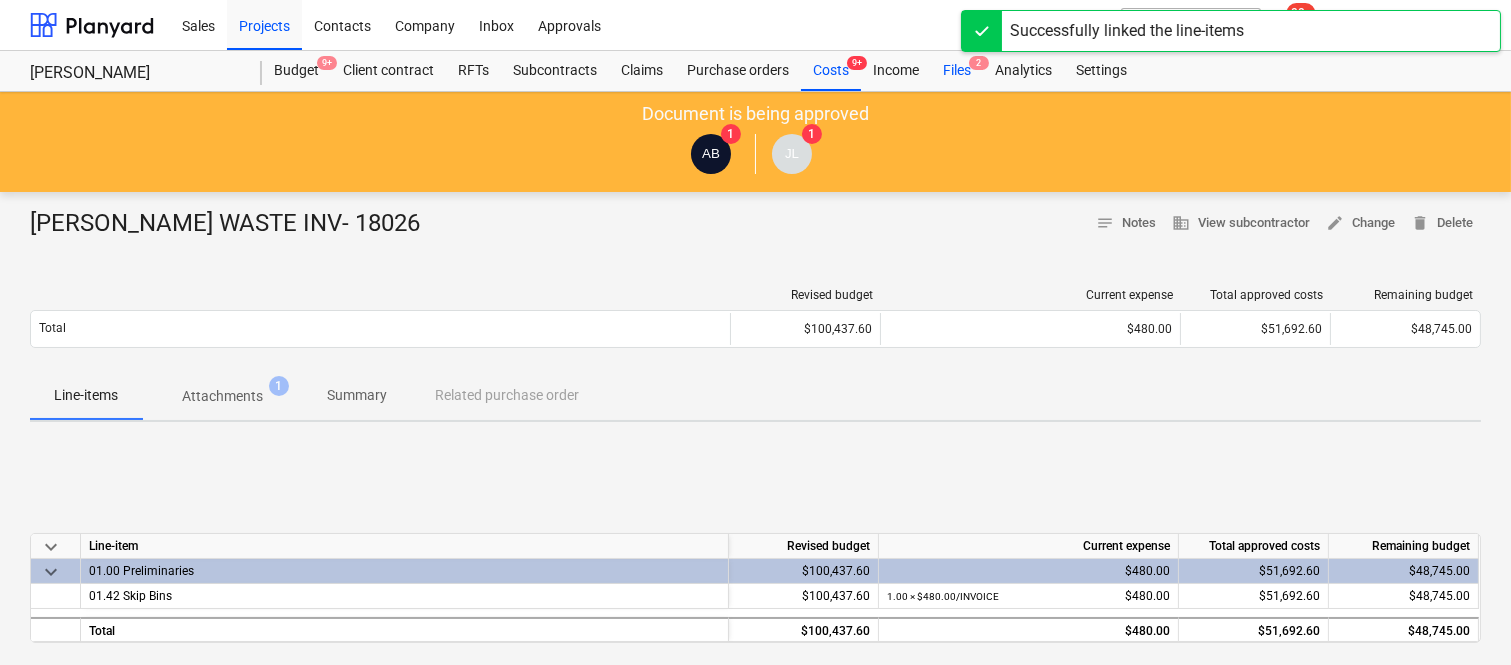 click on "Files 2" at bounding box center [957, 71] 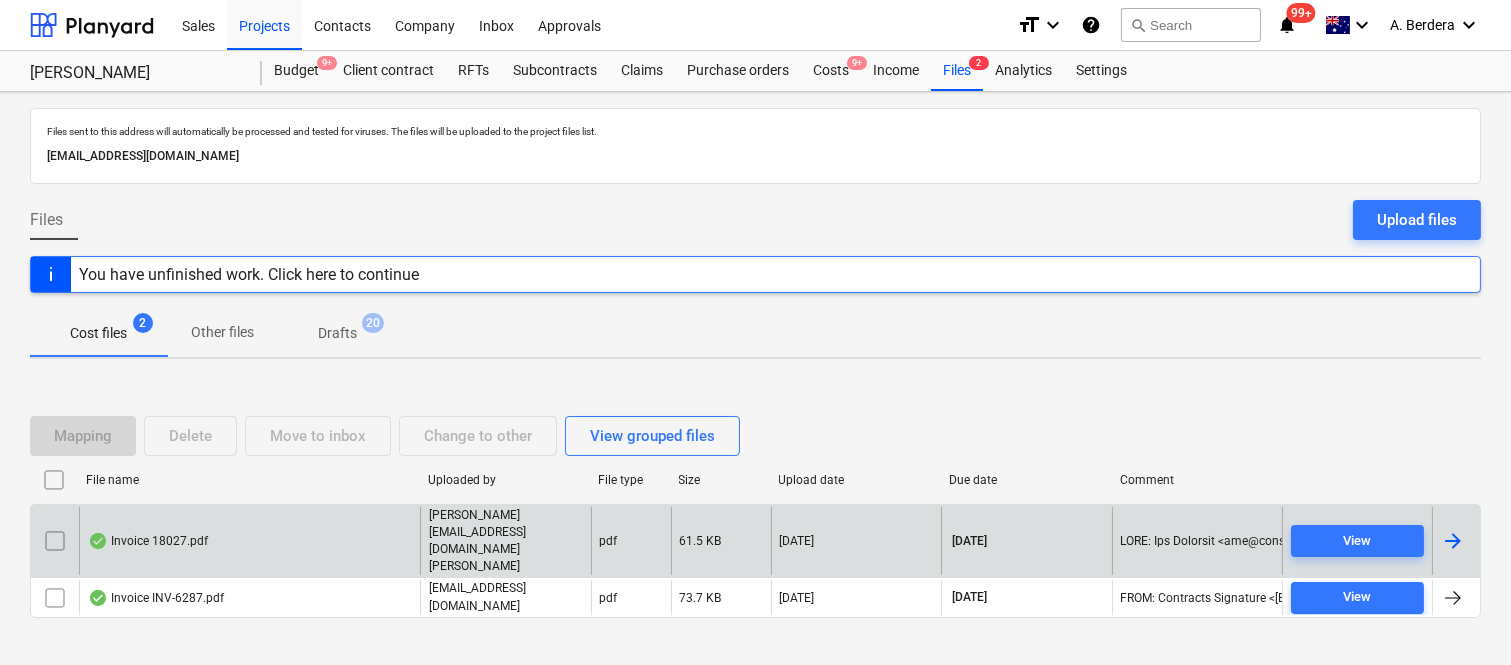 click on "Invoice 18027.pdf" at bounding box center (249, 541) 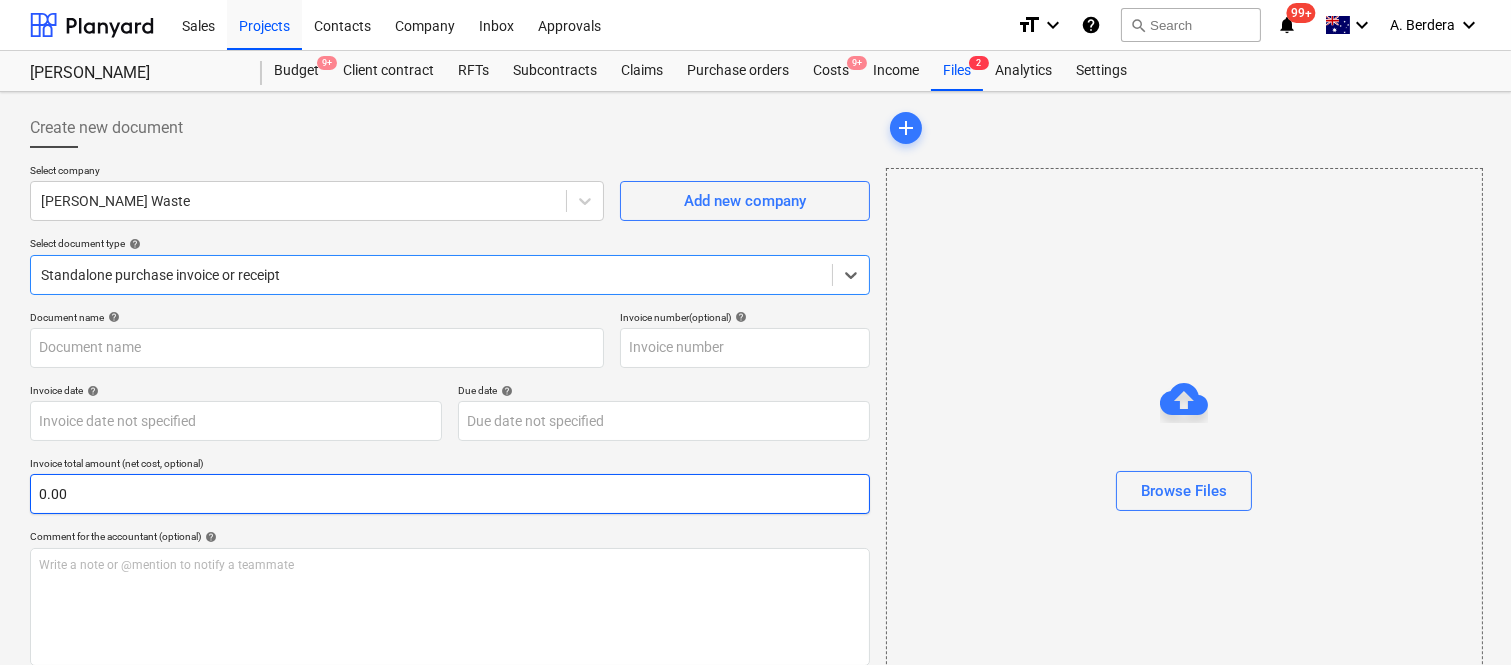 type on "18027" 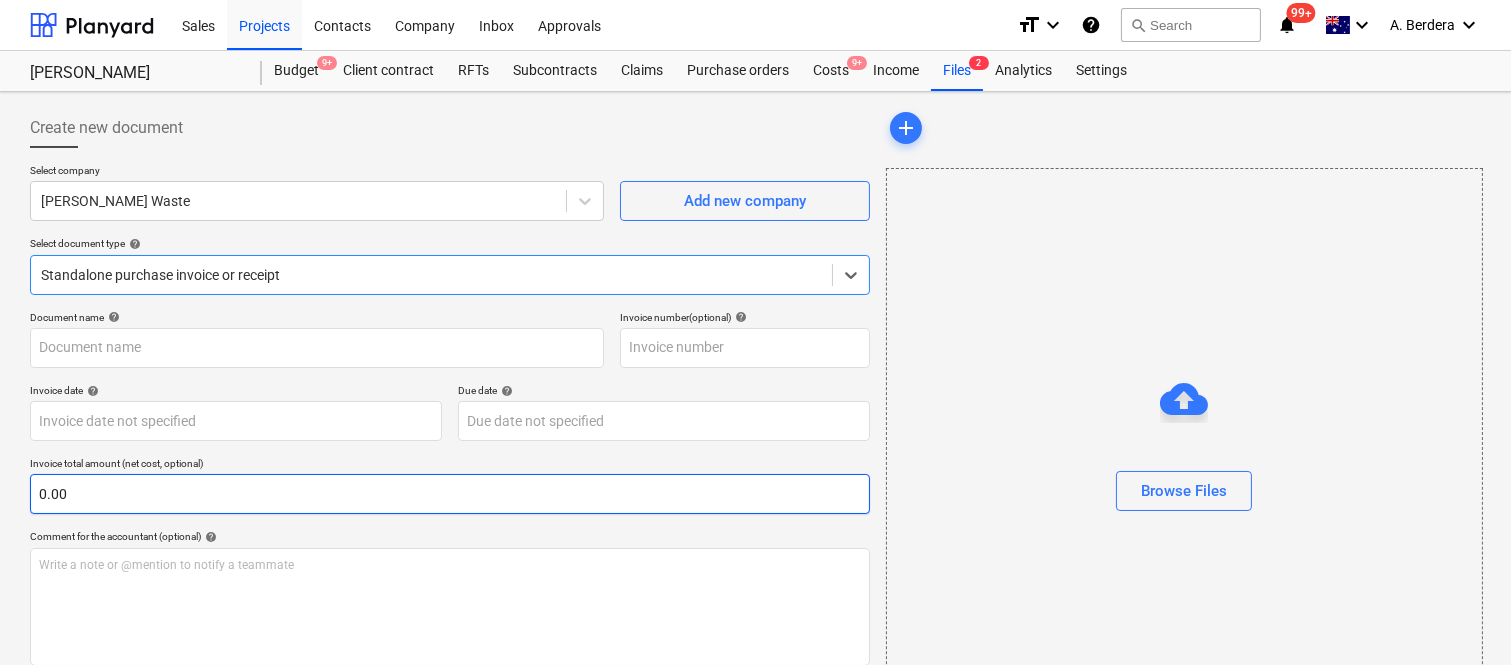 type on "18027" 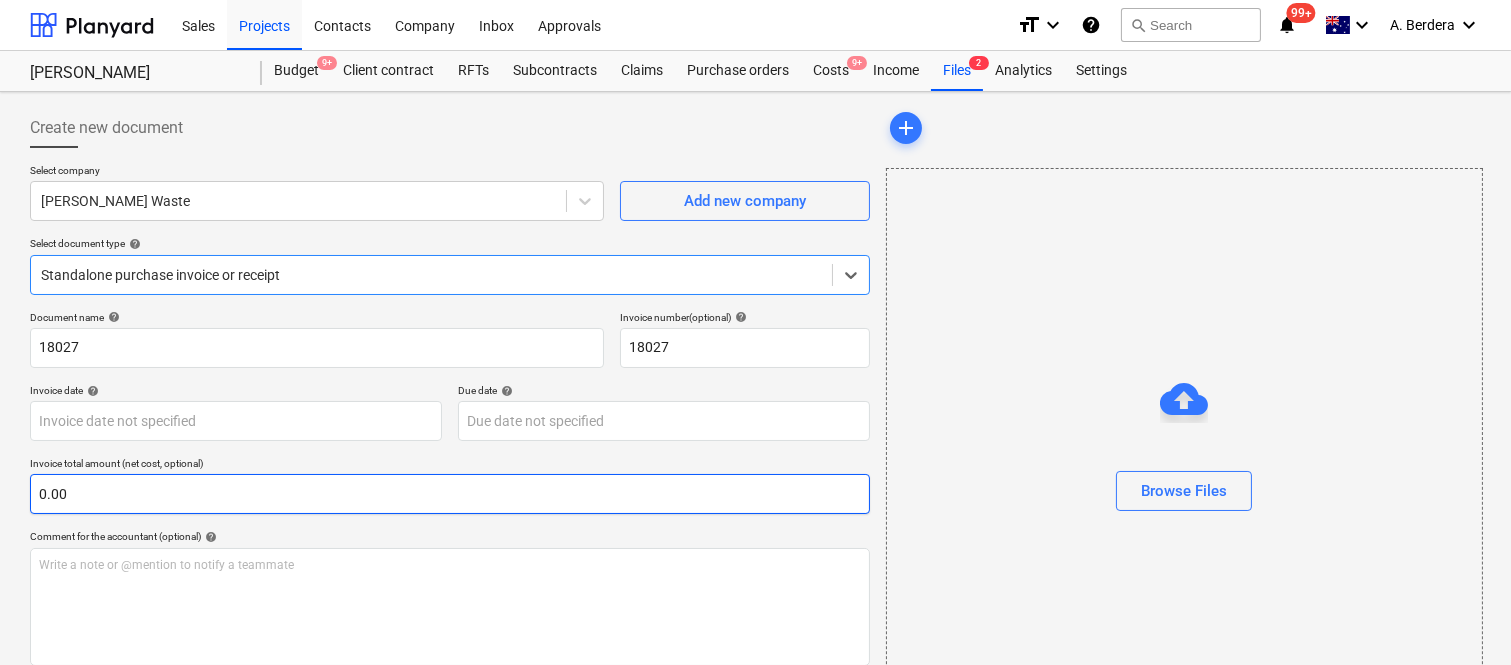 type on "[DATE]" 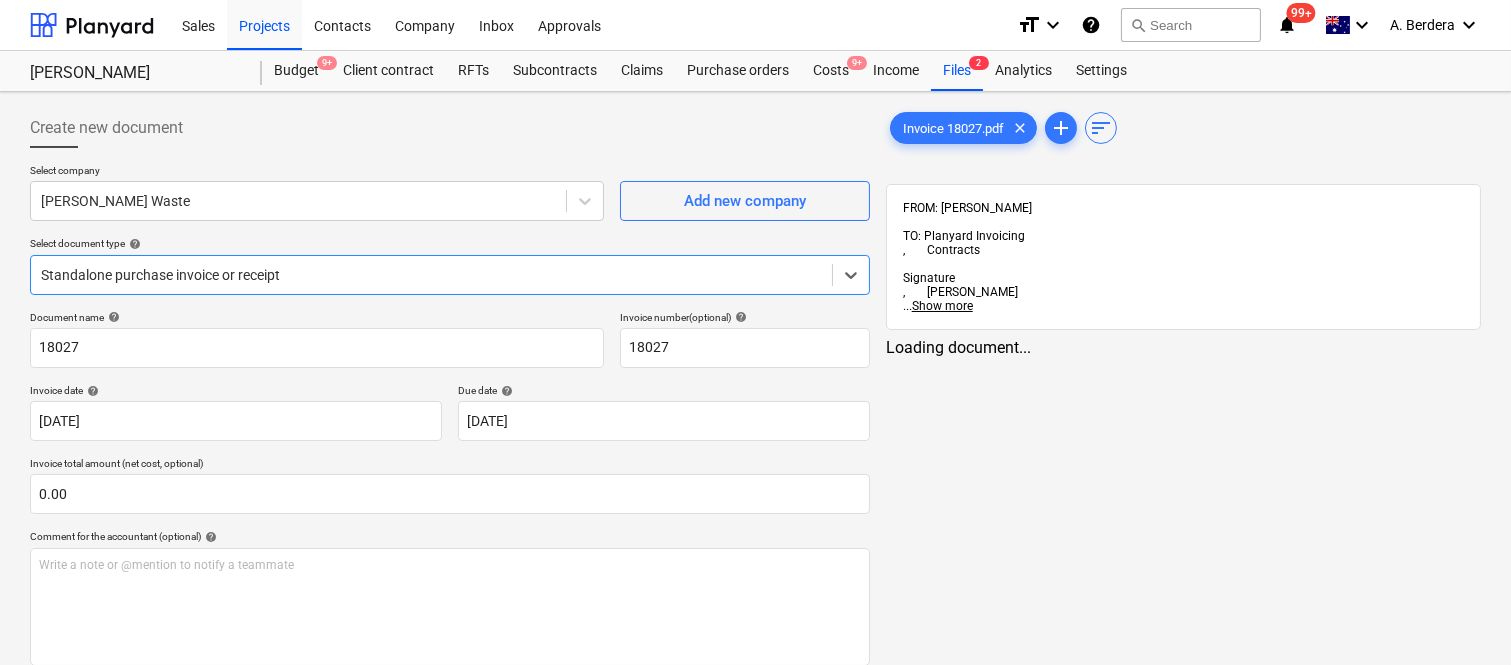click at bounding box center [431, 275] 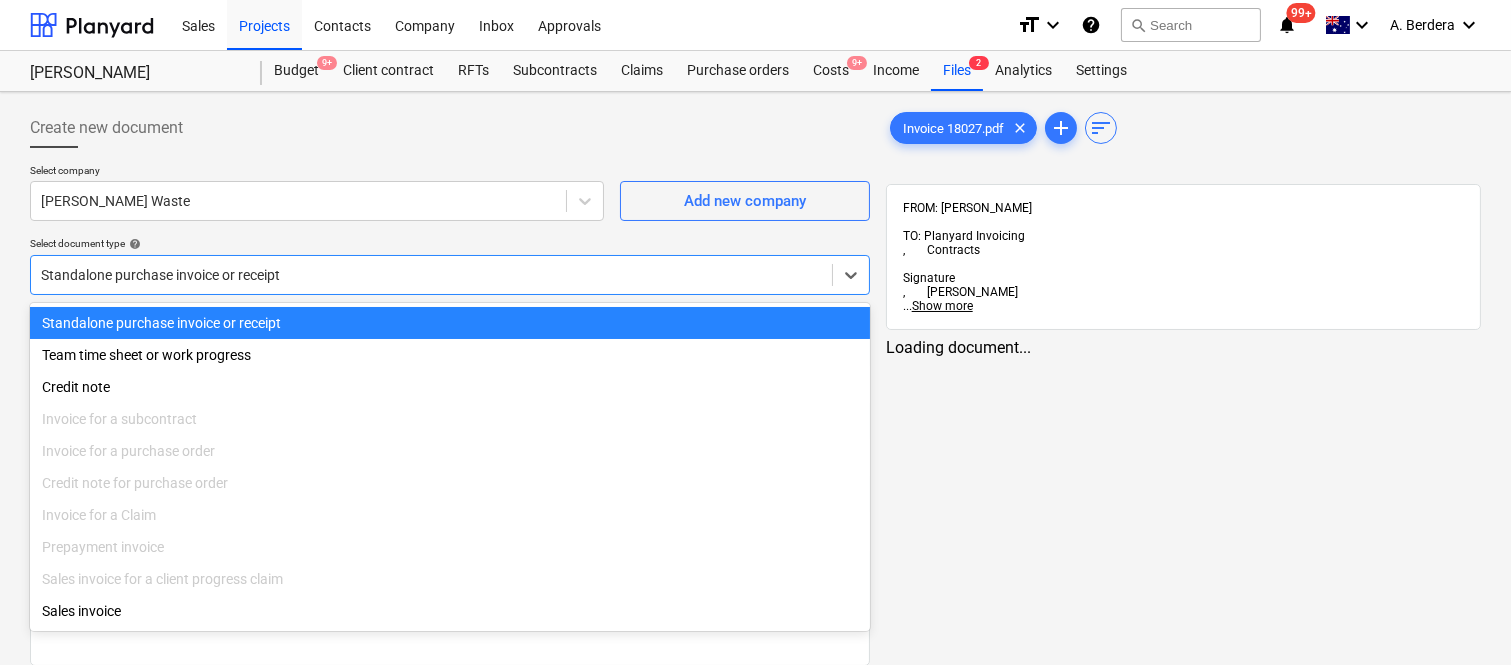 click on "Standalone purchase invoice or receipt" at bounding box center [450, 323] 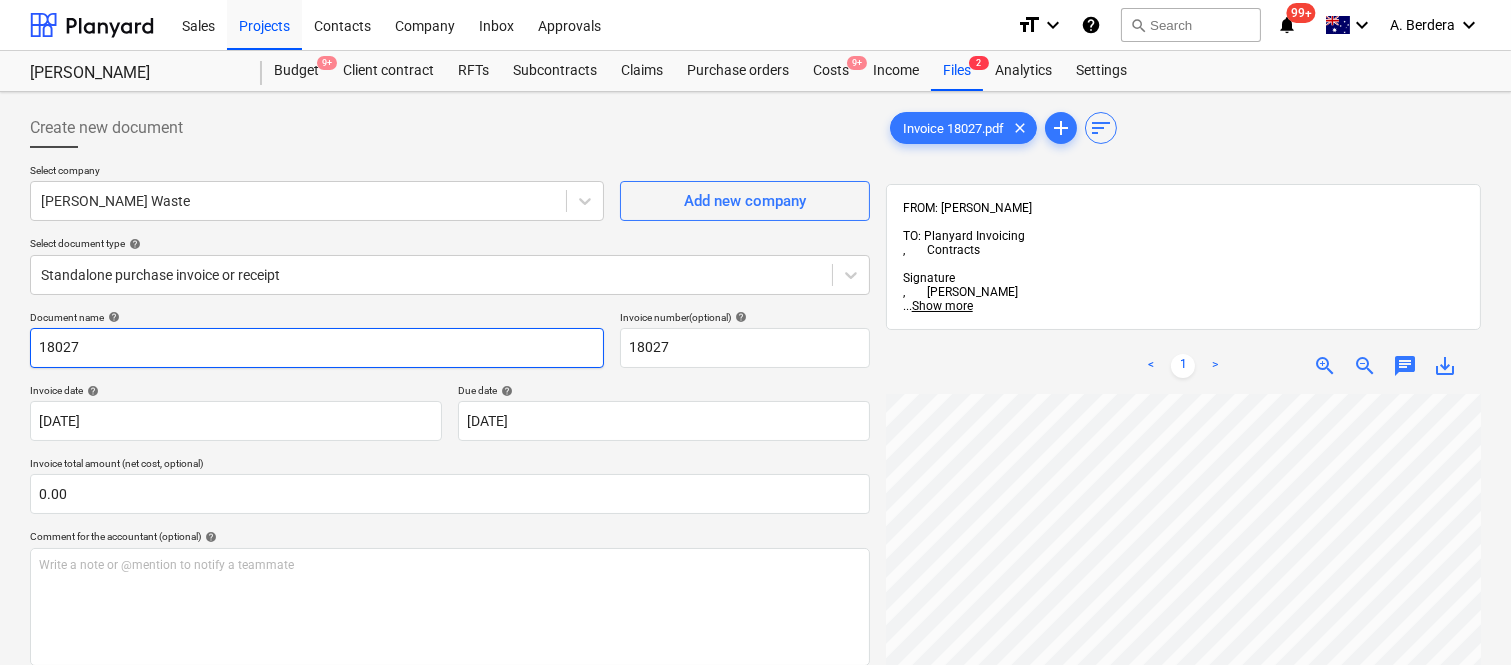 click on "18027" at bounding box center [317, 348] 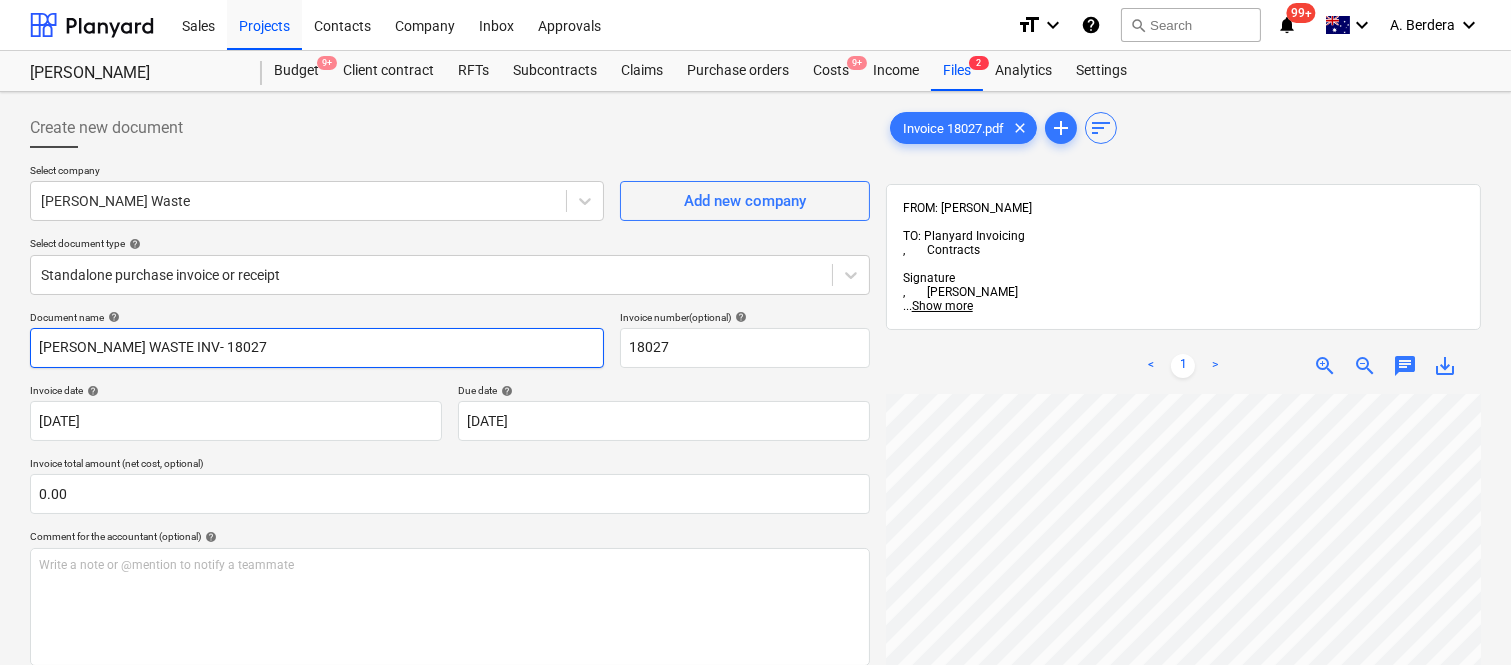 type on "[PERSON_NAME] WASTE INV- 18027" 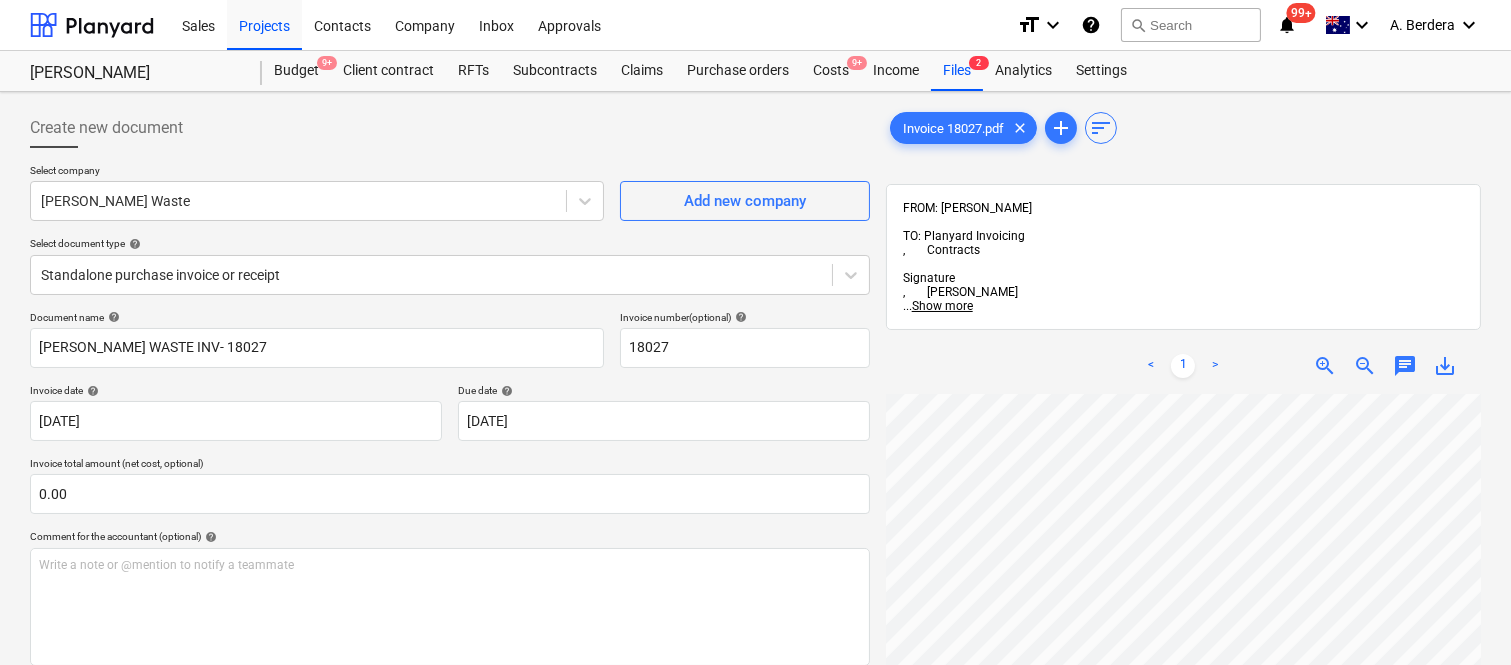 scroll, scrollTop: 13, scrollLeft: 272, axis: both 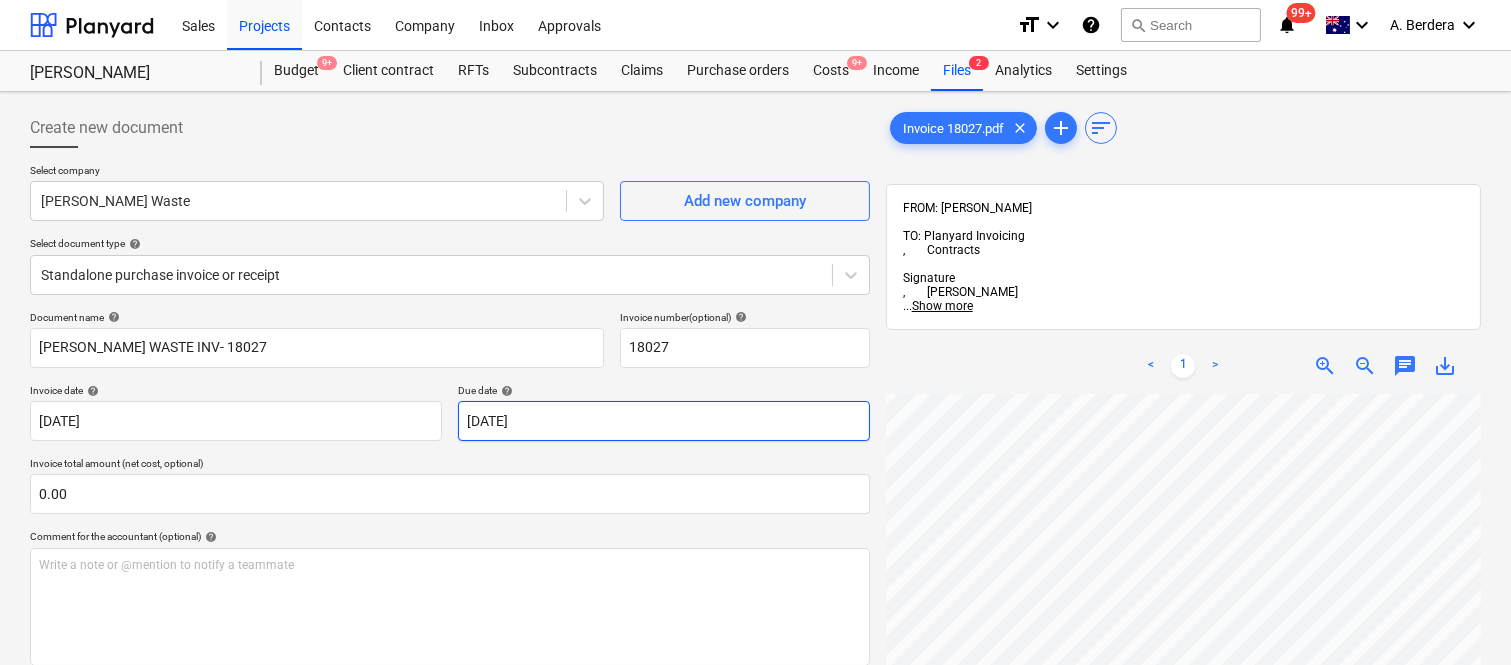 click on "Create new document Select company [PERSON_NAME] Waste   Add new company Select document type help Standalone purchase invoice or receipt Document name help [PERSON_NAME] WASTE INV- 18027 Invoice number  (optional) help 18027 Invoice date help [DATE] 16.07.2025 Press the down arrow key to interact with the calendar and
select a date. Press the question mark key to get the keyboard shortcuts for changing dates. Due date help [DATE] [DATE] Press the down arrow key to interact with the calendar and
select a date. Press the question mark key to get the keyboard shortcuts for changing dates. Invoice total amount (net cost, optional) 0.00 Comment for the accountant (optional) help Write a note or @mention to notify a teammate ﻿ Clear Save Submit Allocated costs (net) $0.00 Select line-items to add help Search or select a line-item Select bulk Invoice 18027.pdf clear add sort FROM: [PERSON_NAME]  TO: Planyard Invoicing  , 	Contracts Signature  , 	[PERSON_NAME]  ...  Show more ...  Show more < 1 > zoom_in" at bounding box center [755, 555] 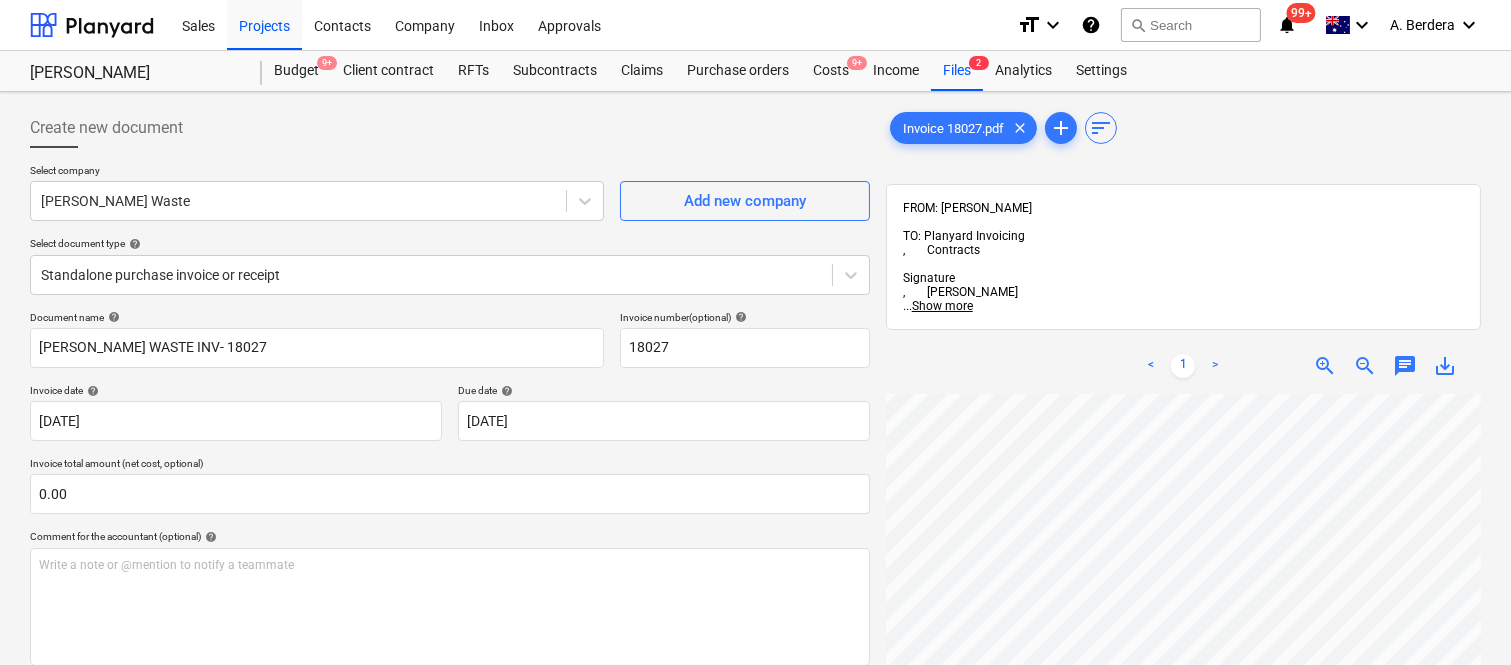 click on "< 1 > zoom_in zoom_out chat 0 save_alt" at bounding box center [1183, 670] 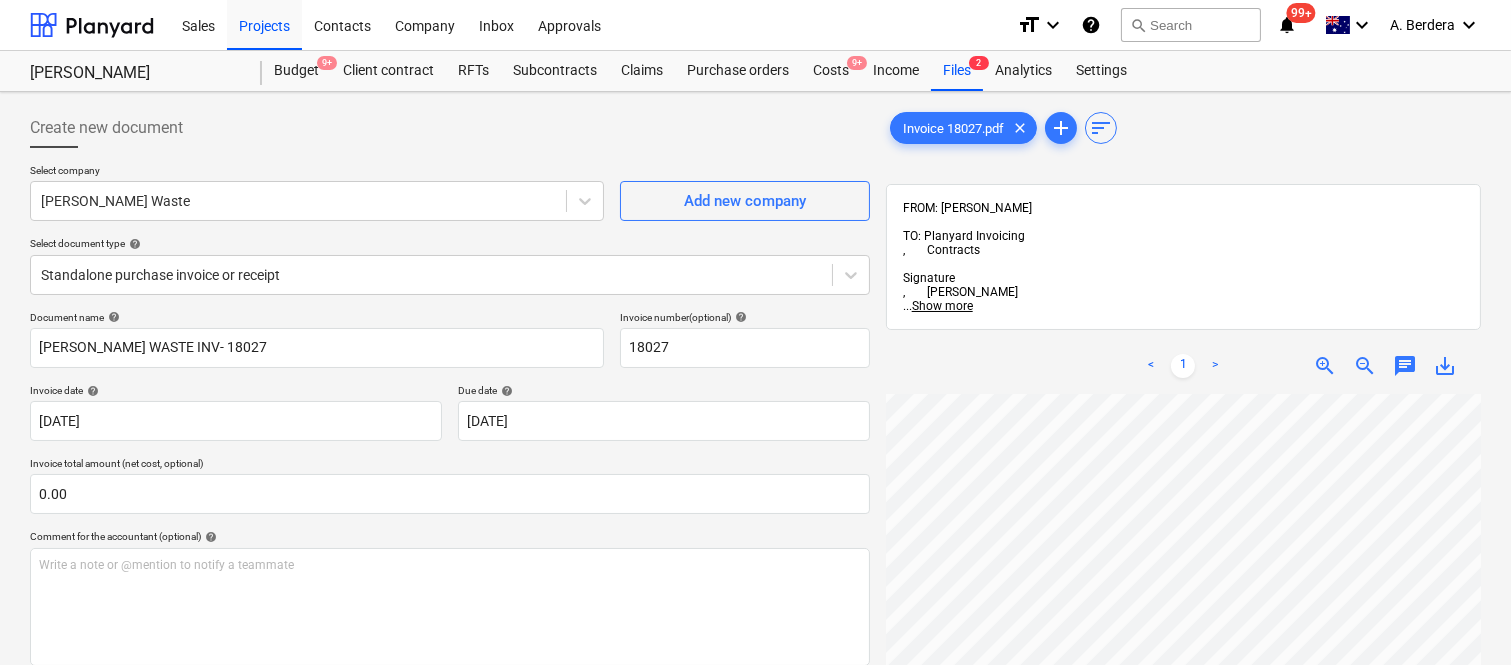 click on "< 1 > zoom_in zoom_out chat 0 save_alt" at bounding box center [1183, 670] 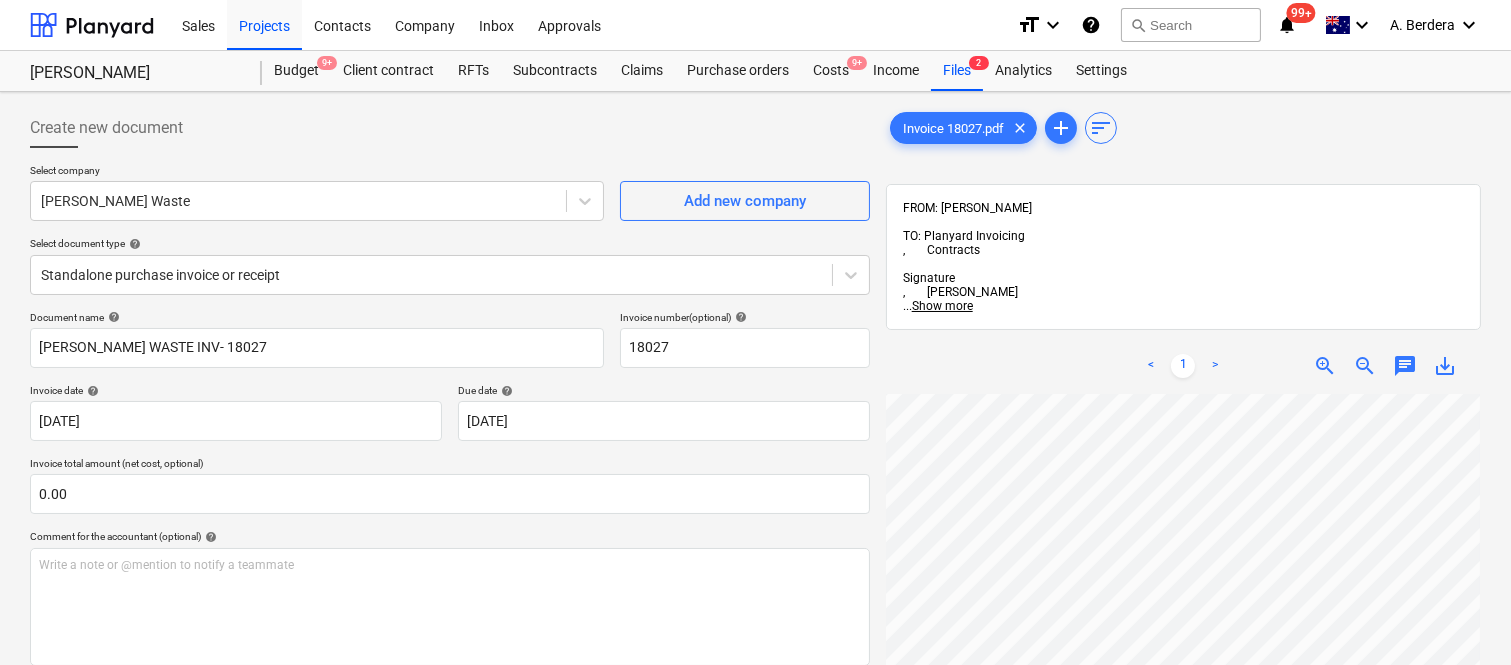 scroll, scrollTop: 526, scrollLeft: 455, axis: both 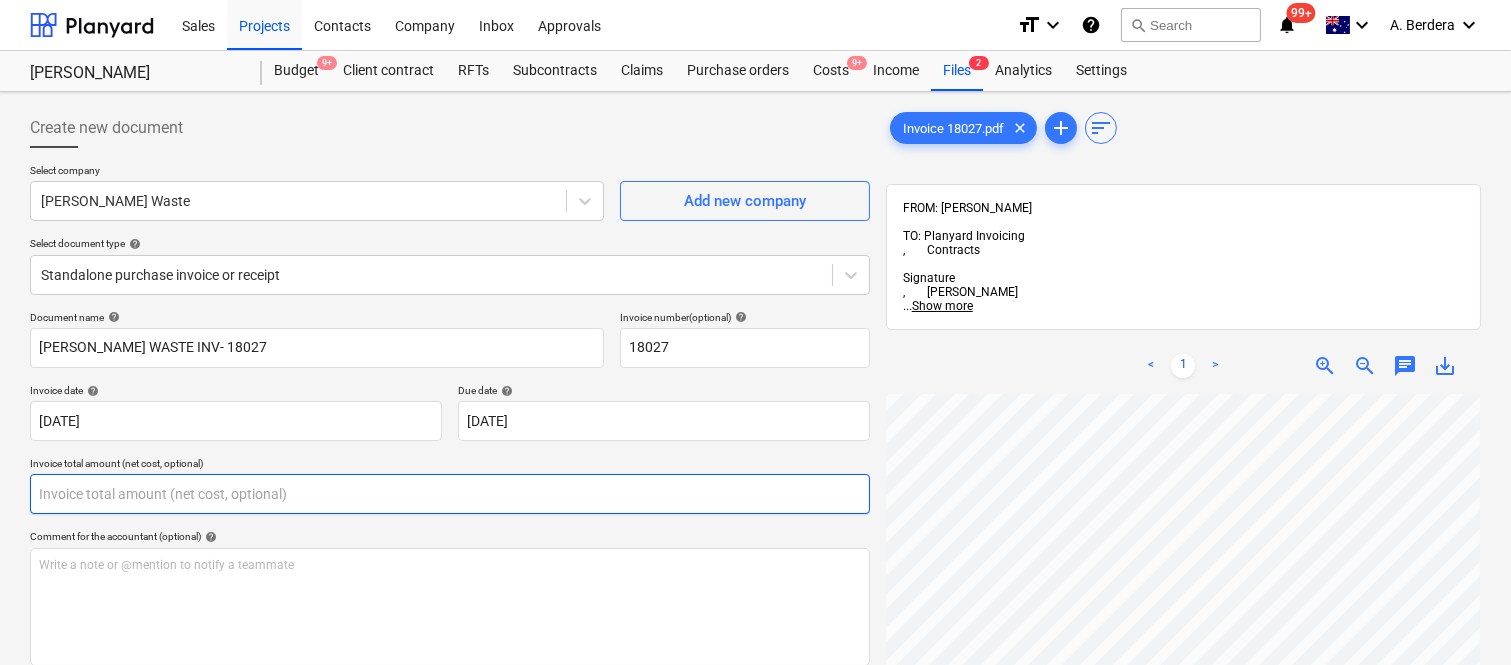 click at bounding box center [450, 494] 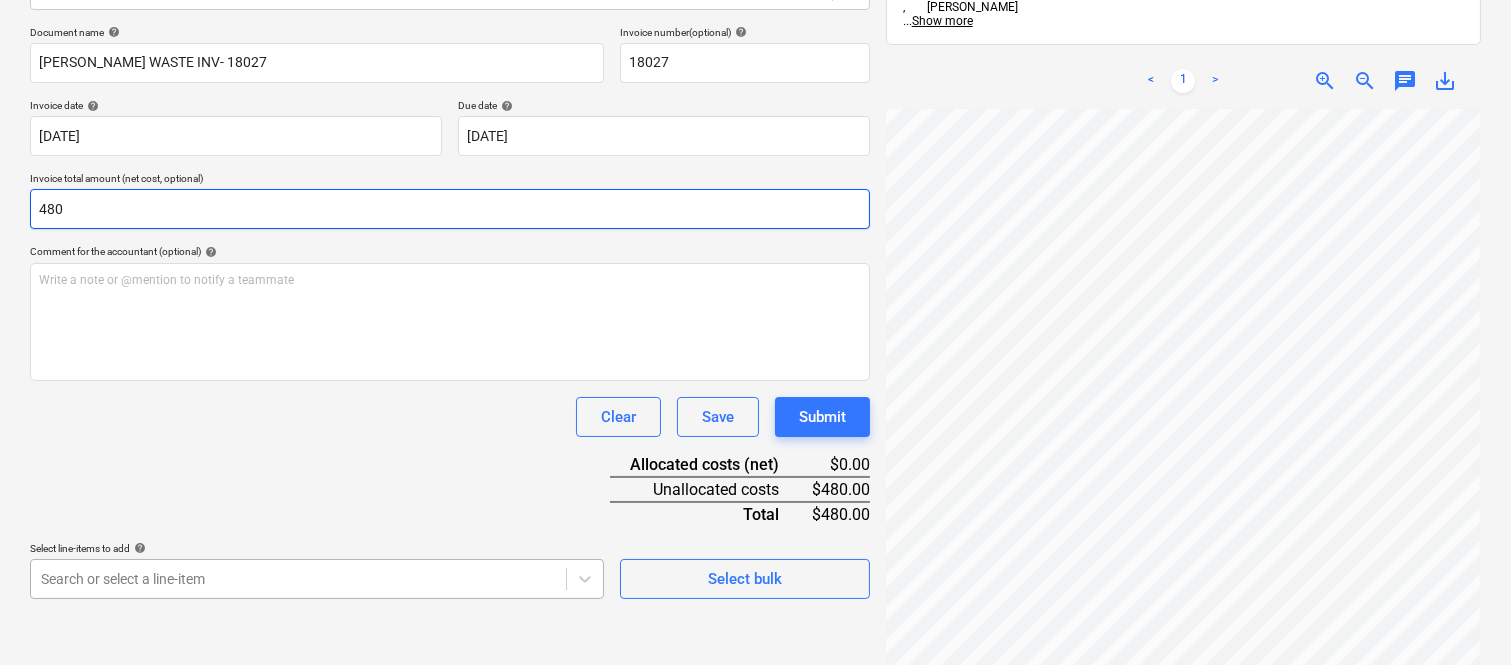type on "480" 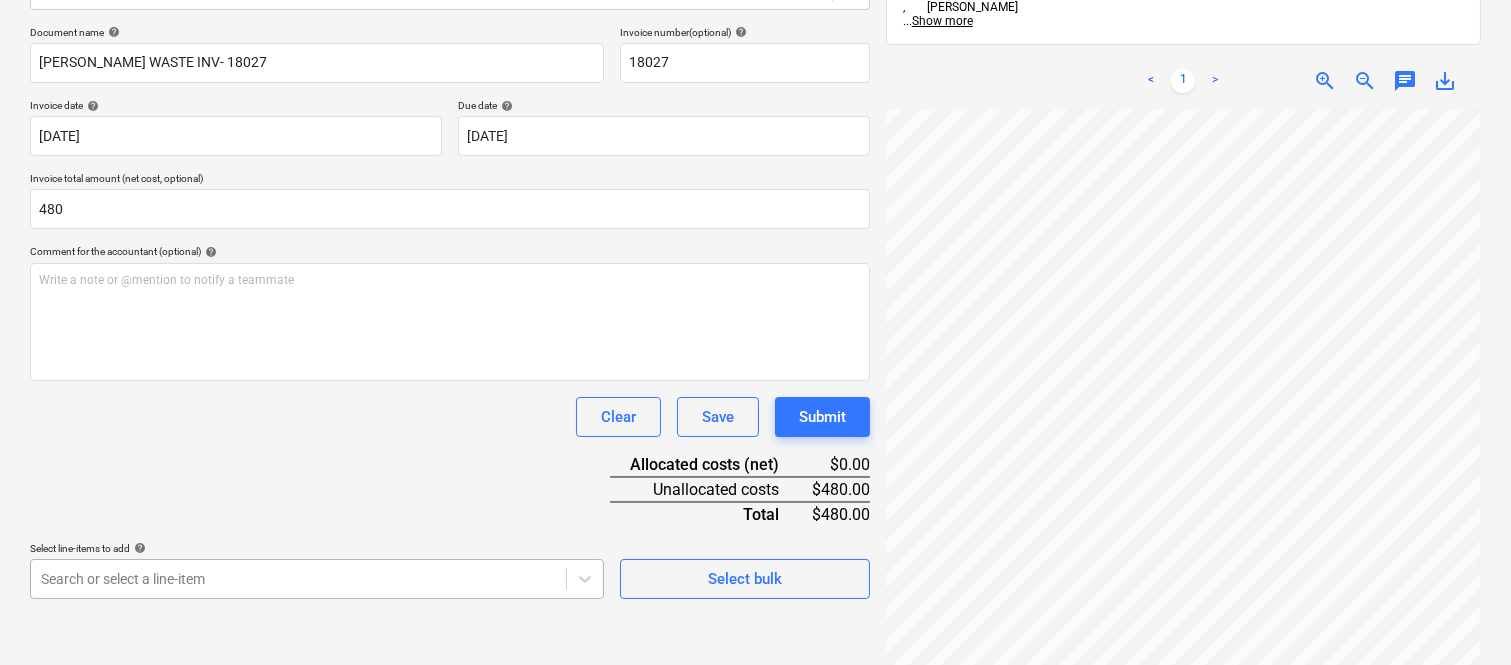 click on "Sales Projects Contacts Company Inbox Approvals format_size keyboard_arrow_down help search Search notifications 99+ keyboard_arrow_down A. Berdera keyboard_arrow_down [PERSON_NAME] [PERSON_NAME] Budget 9+ Client contract RFTs Subcontracts Claims Purchase orders Costs 9+ Income Files 2 Analytics Settings Create new document Select company [PERSON_NAME] Waste   Add new company Select document type help Standalone purchase invoice or receipt Document name help [PERSON_NAME] WASTE INV- 18027 Invoice number  (optional) help 18027 Invoice date help [DATE] 16.07.2025 Press the down arrow key to interact with the calendar and
select a date. Press the question mark key to get the keyboard shortcuts for changing dates. Due date help [DATE] [DATE] Press the down arrow key to interact with the calendar and
select a date. Press the question mark key to get the keyboard shortcuts for changing dates. Invoice total amount (net cost, optional) 480 Comment for the accountant (optional) help ﻿ Clear Save Submit $0.00" at bounding box center [755, 47] 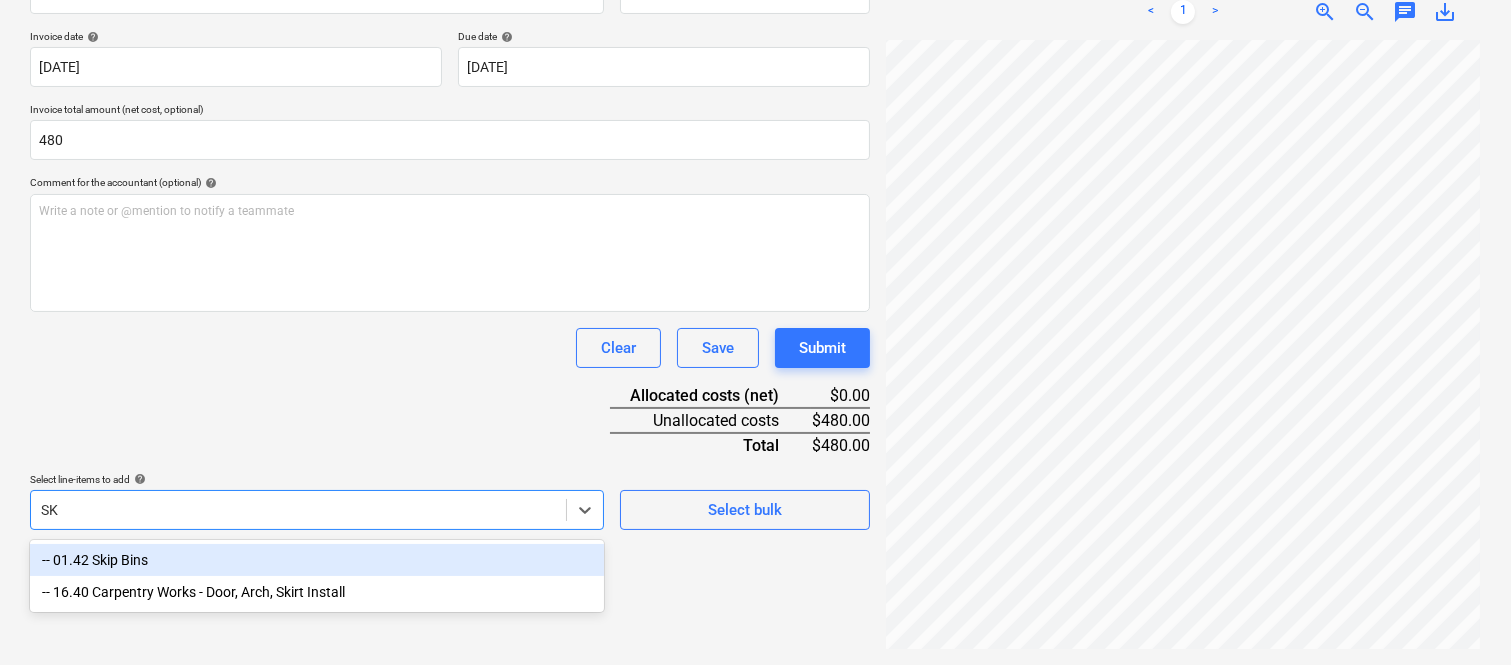 scroll, scrollTop: 301, scrollLeft: 0, axis: vertical 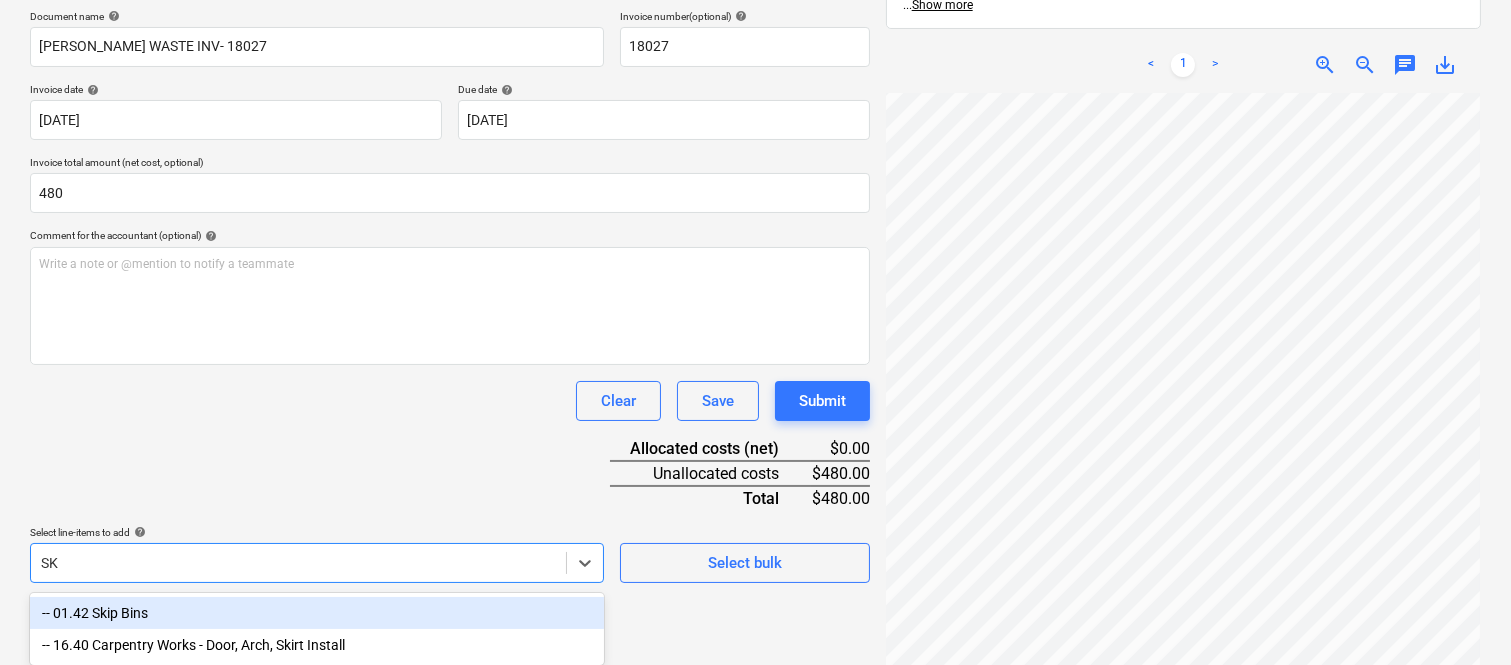 type on "SKI" 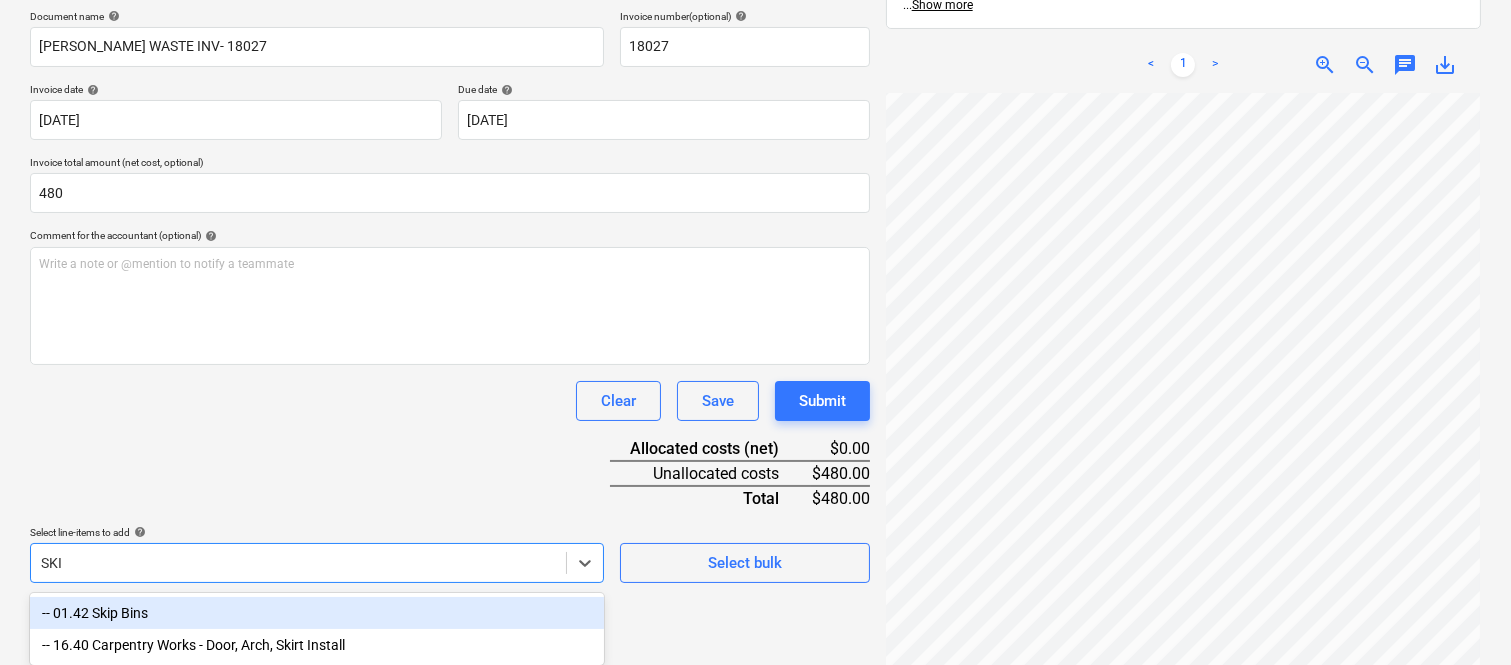 click on "--  01.42 Skip Bins" at bounding box center (317, 613) 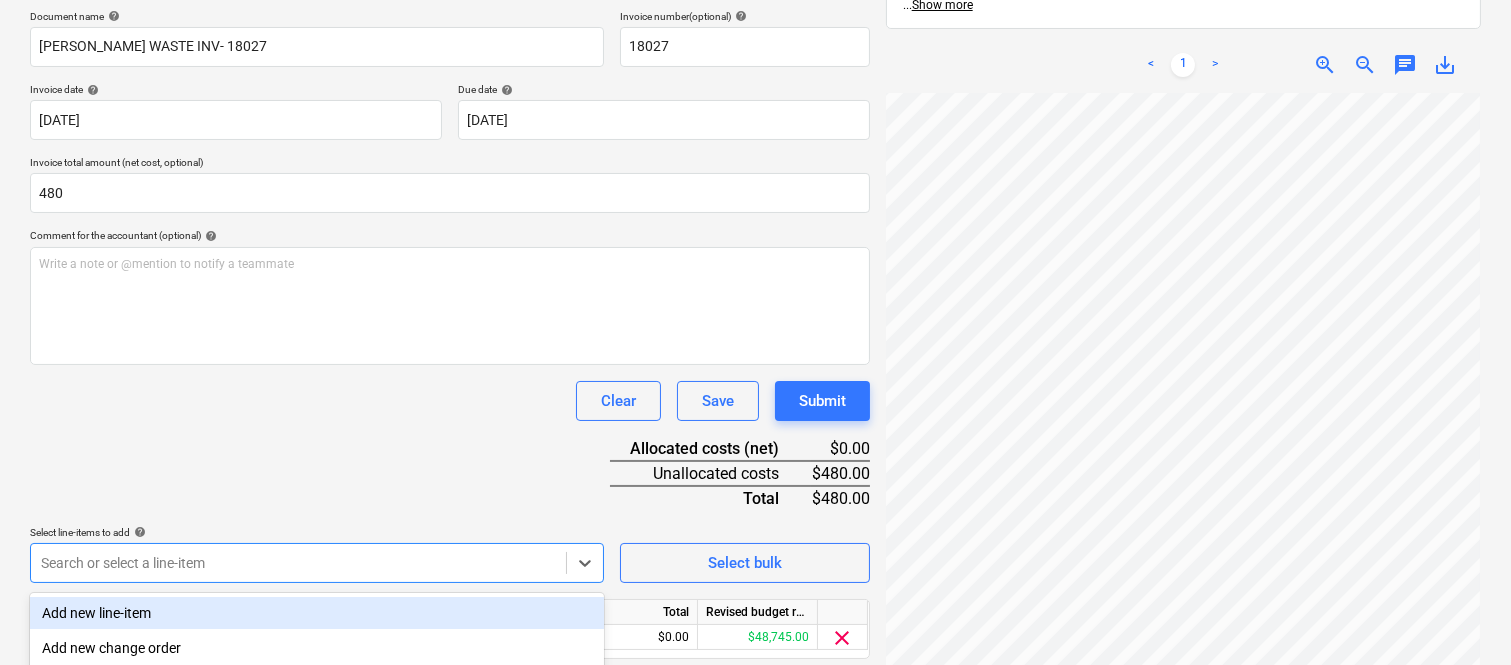 drag, startPoint x: 198, startPoint y: 453, endPoint x: 197, endPoint y: 442, distance: 11.045361 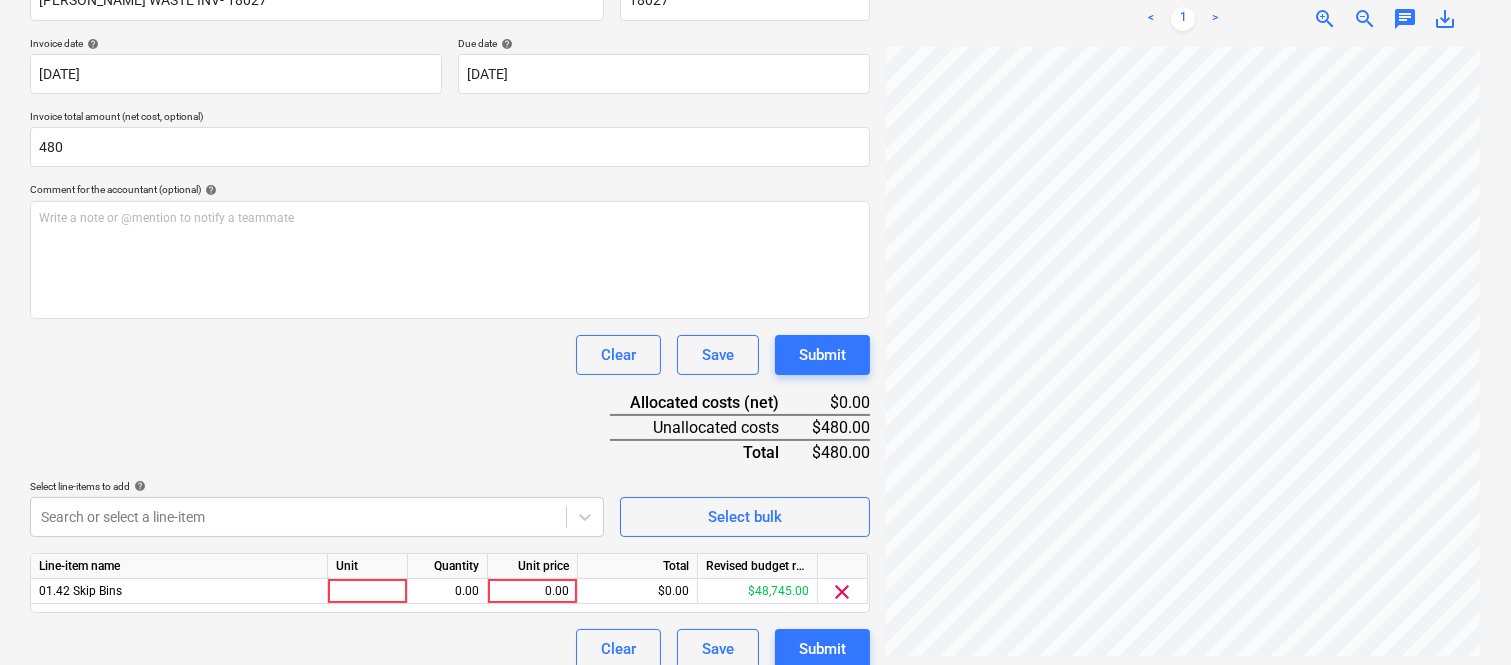 scroll, scrollTop: 367, scrollLeft: 0, axis: vertical 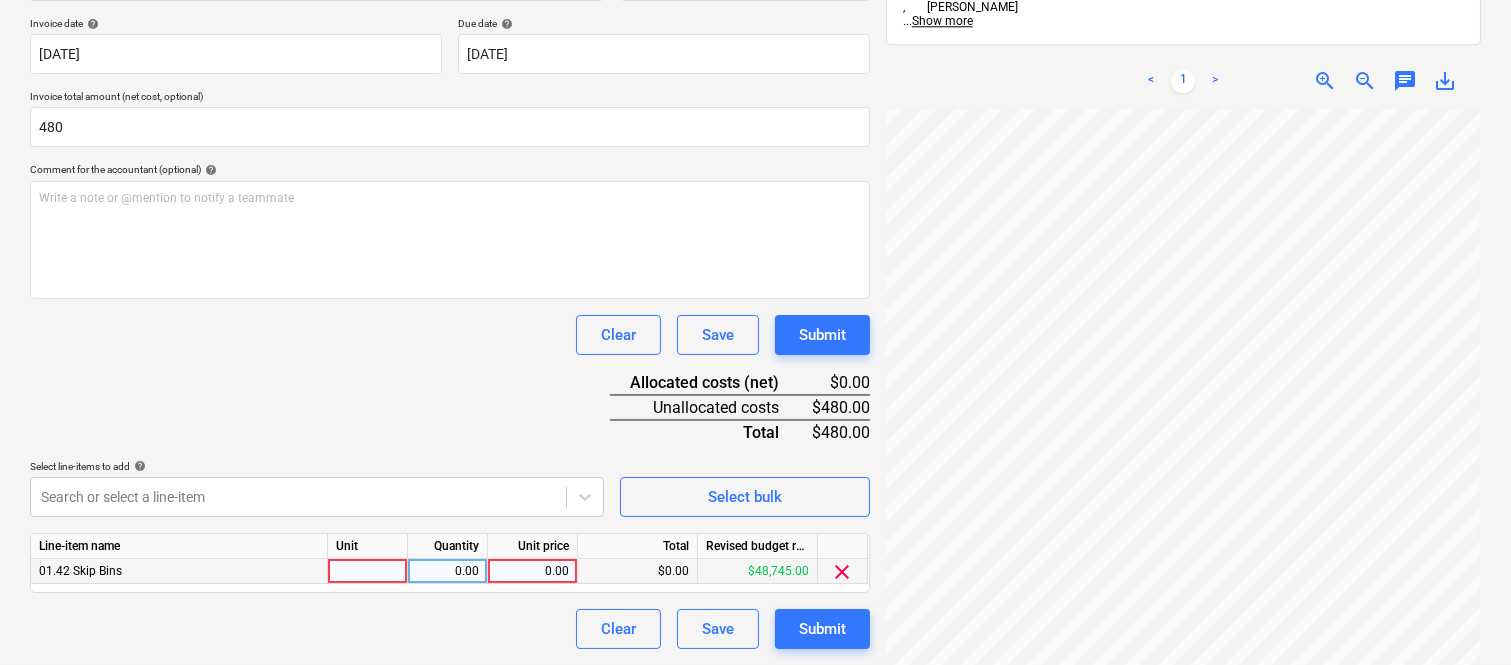 click at bounding box center (368, 571) 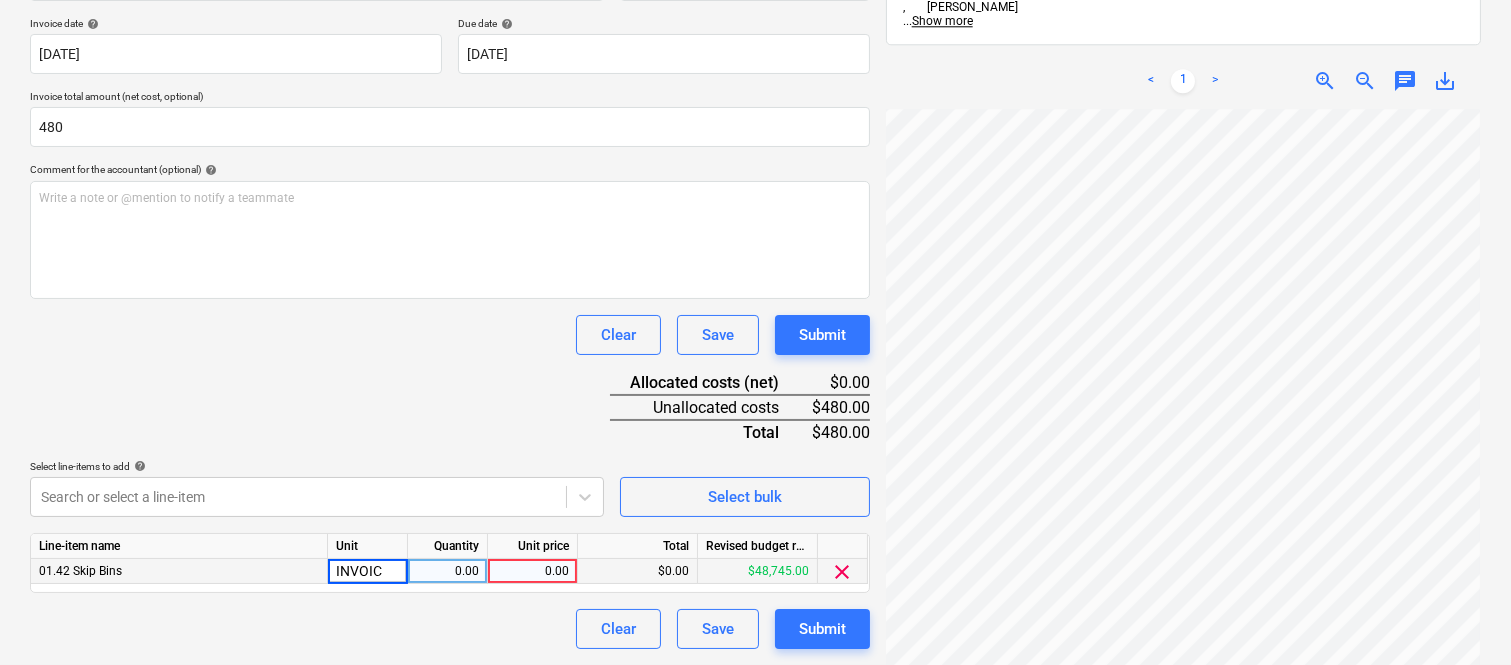 type on "INVOICE" 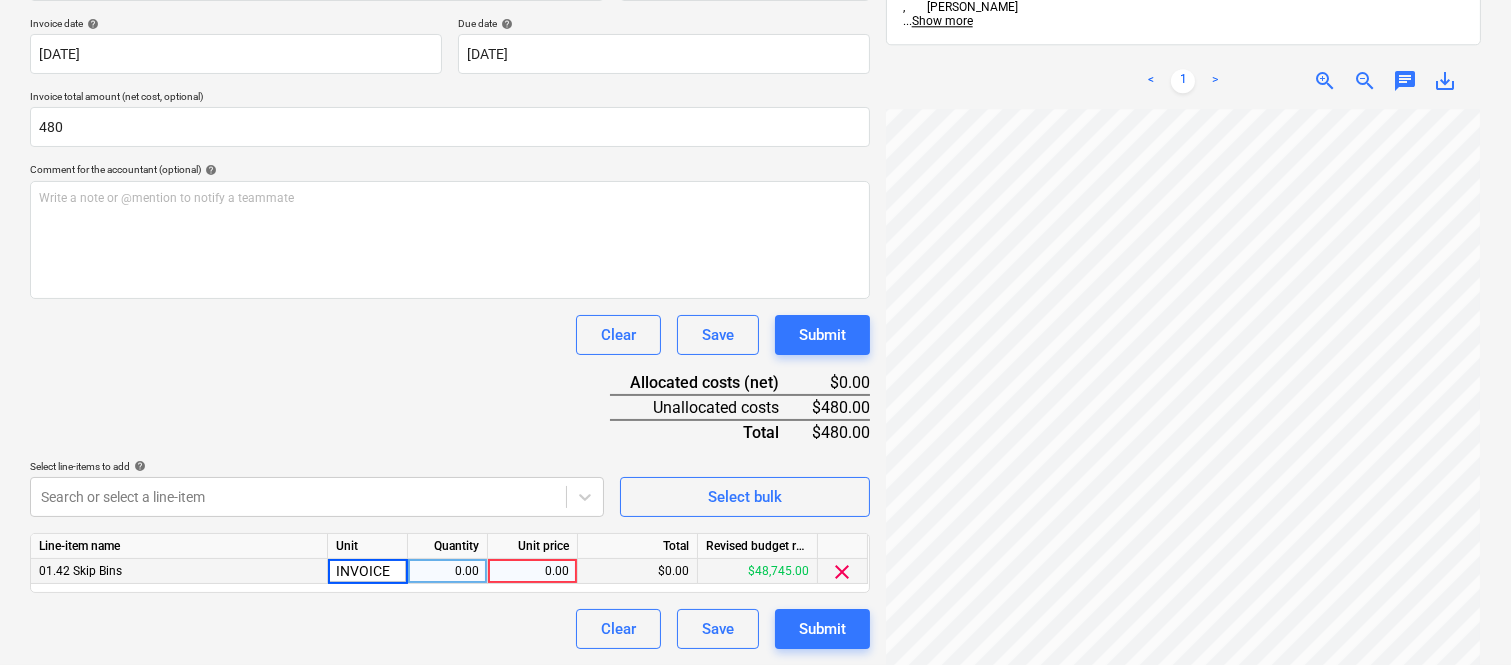 click on "0.00" at bounding box center [447, 571] 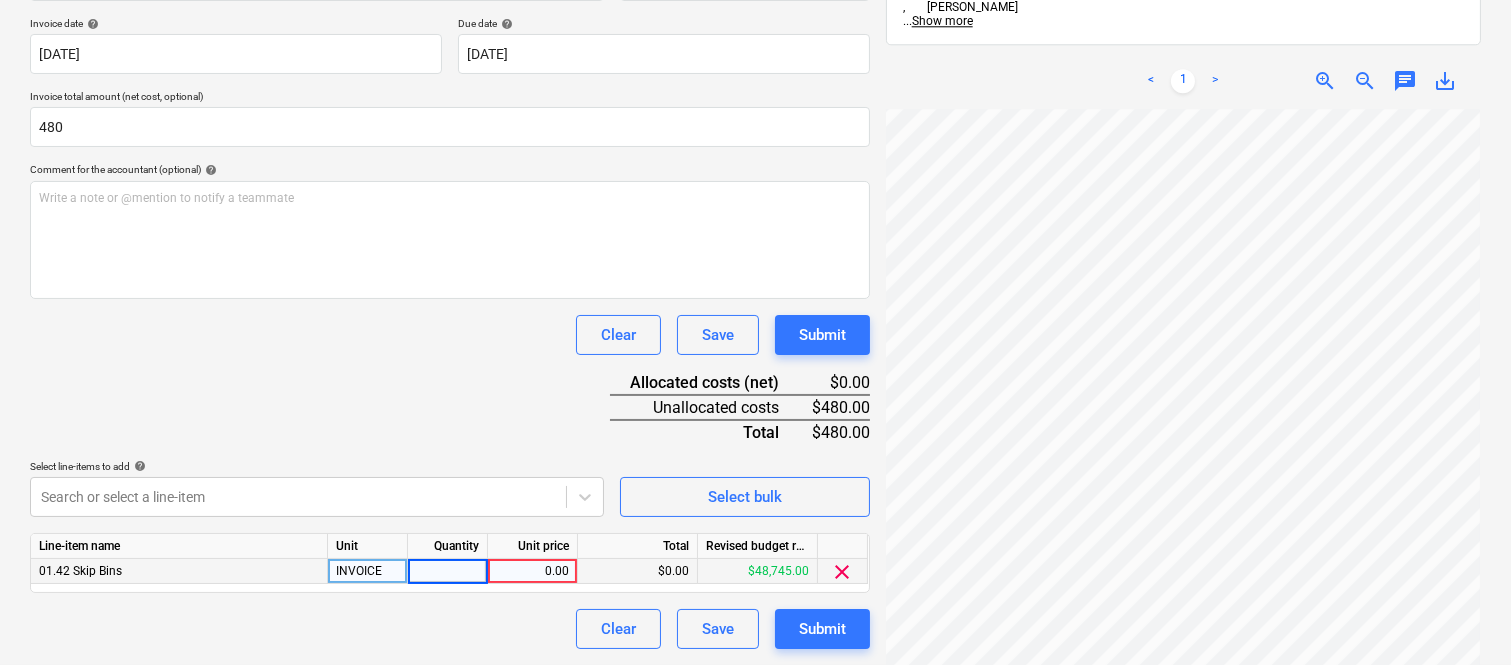 type on "1" 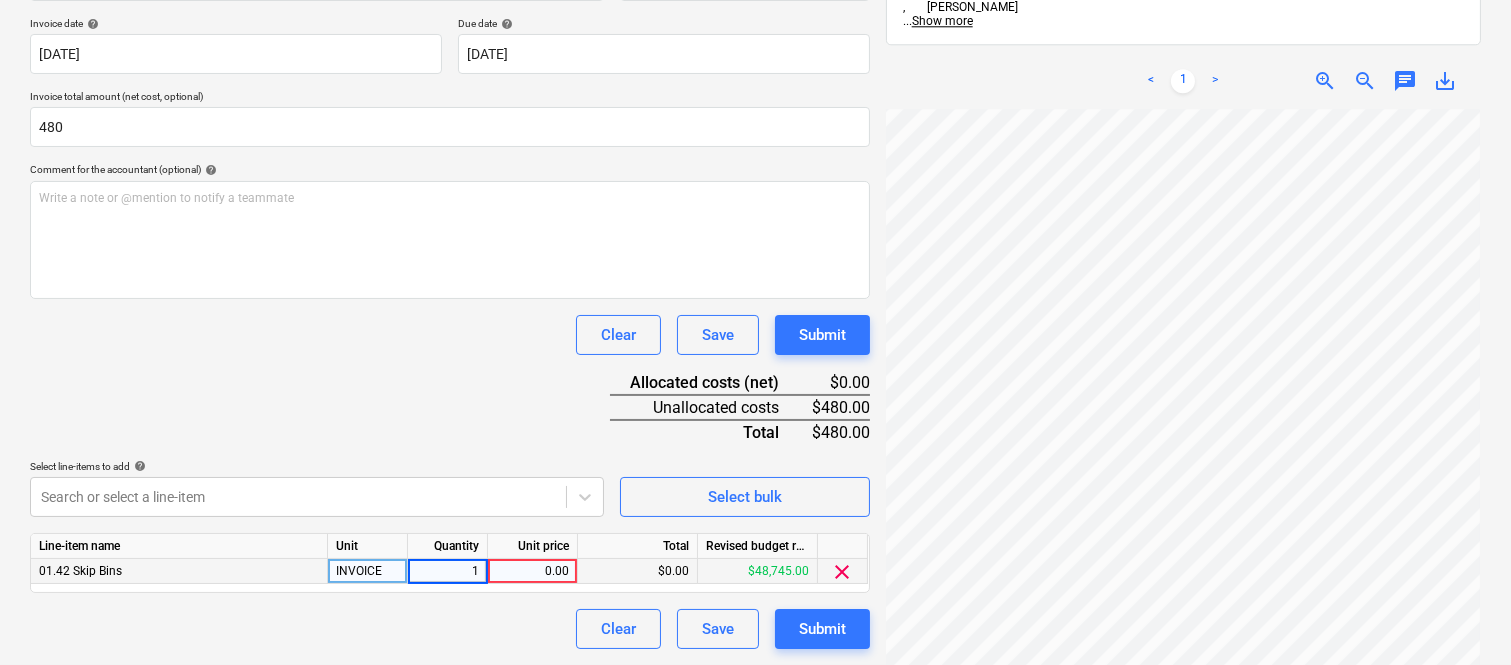 click on "0.00" at bounding box center [532, 571] 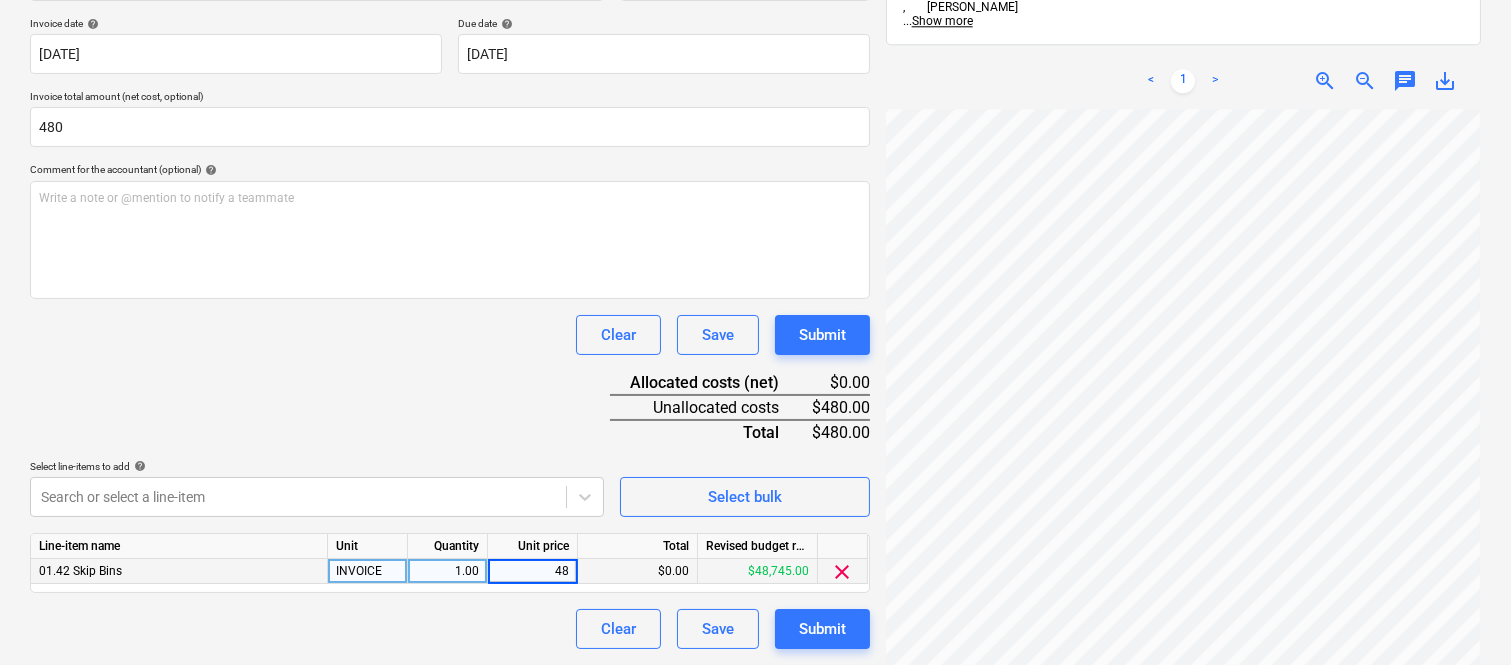 type on "480" 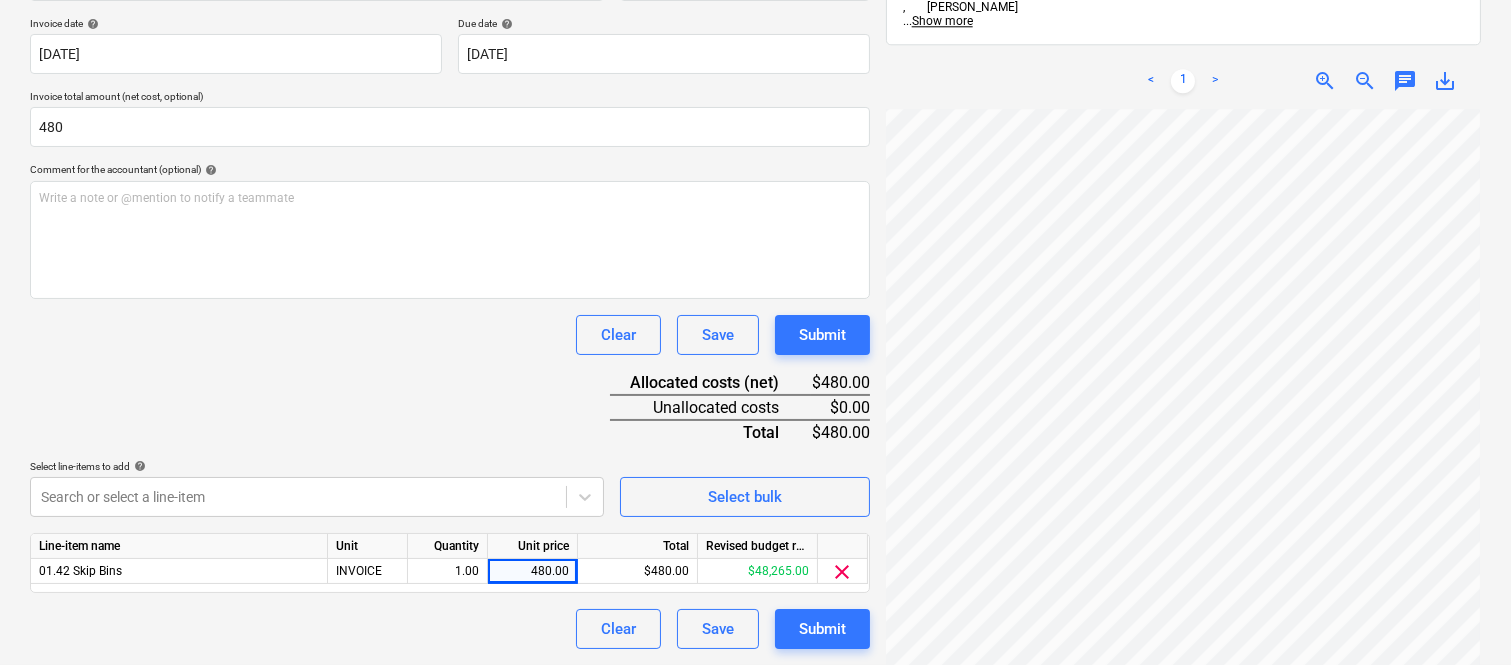 click on "Clear Save Submit" at bounding box center [450, 629] 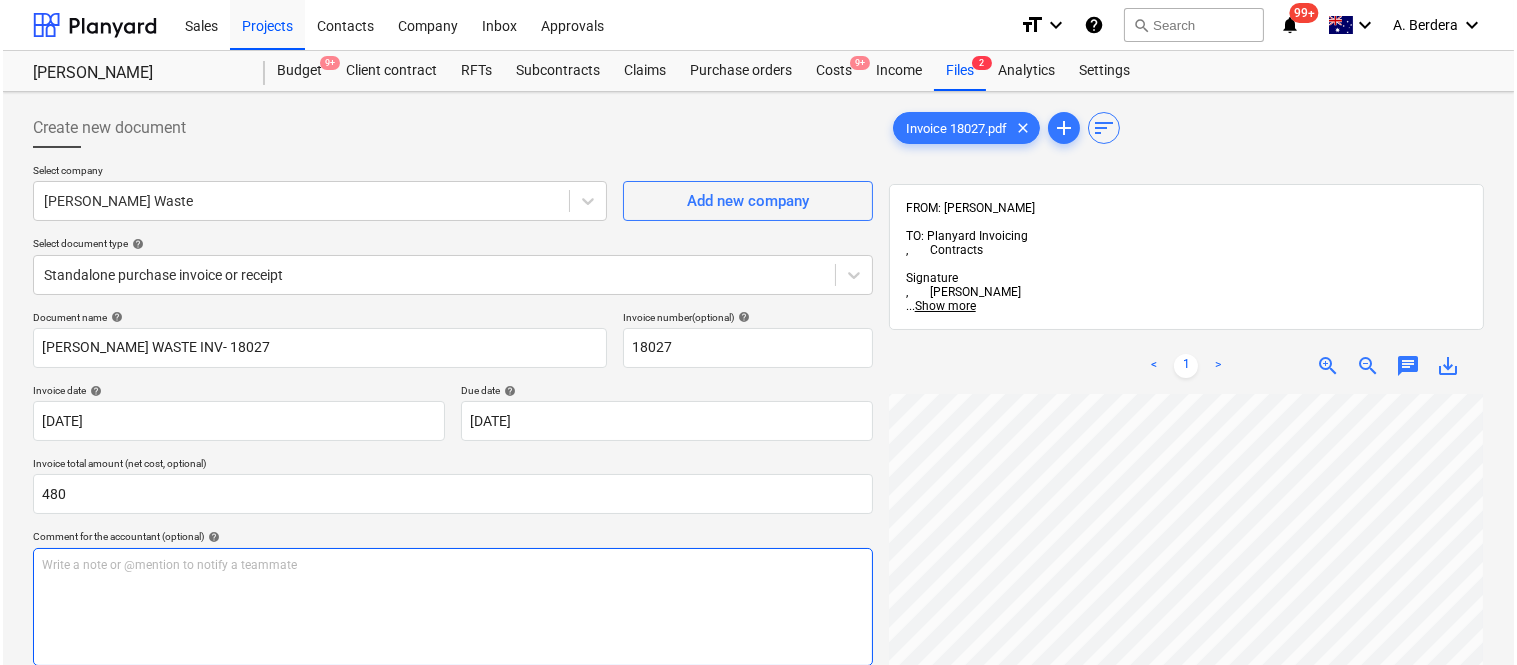 scroll, scrollTop: 367, scrollLeft: 0, axis: vertical 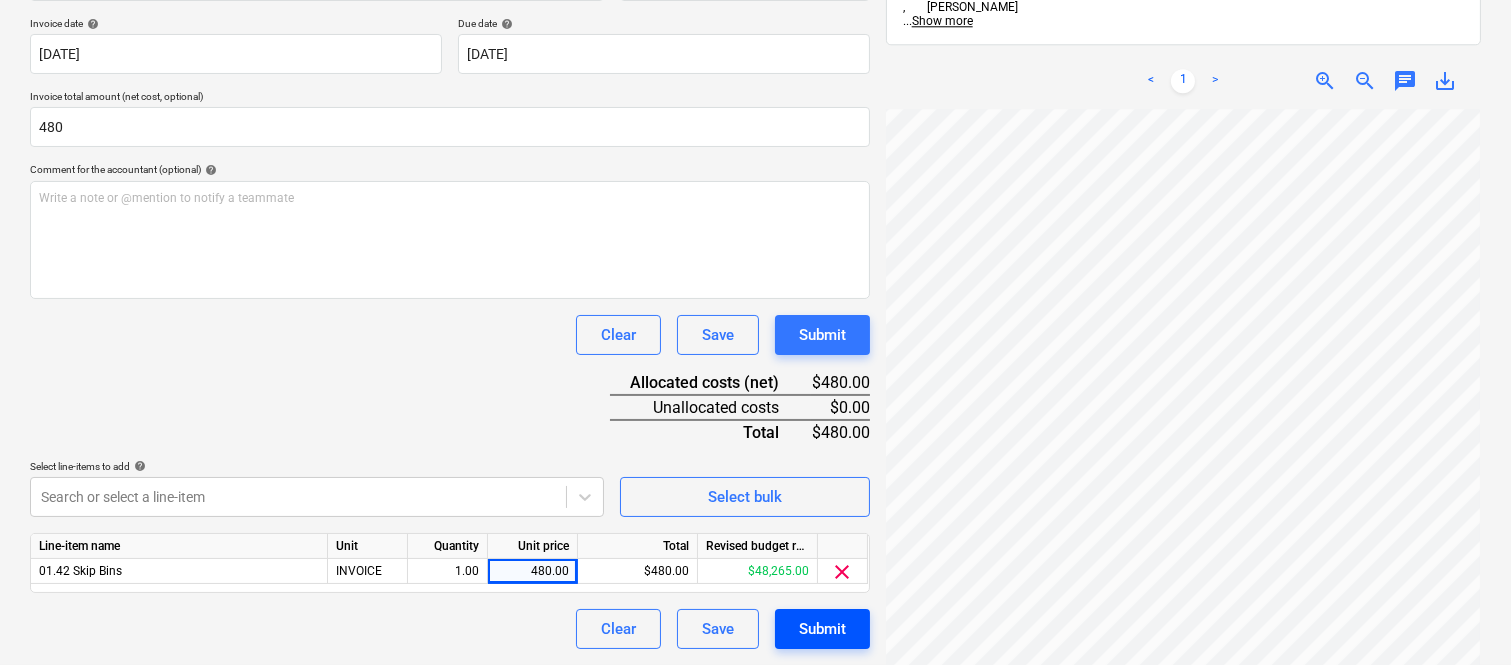 click on "Submit" at bounding box center (822, 629) 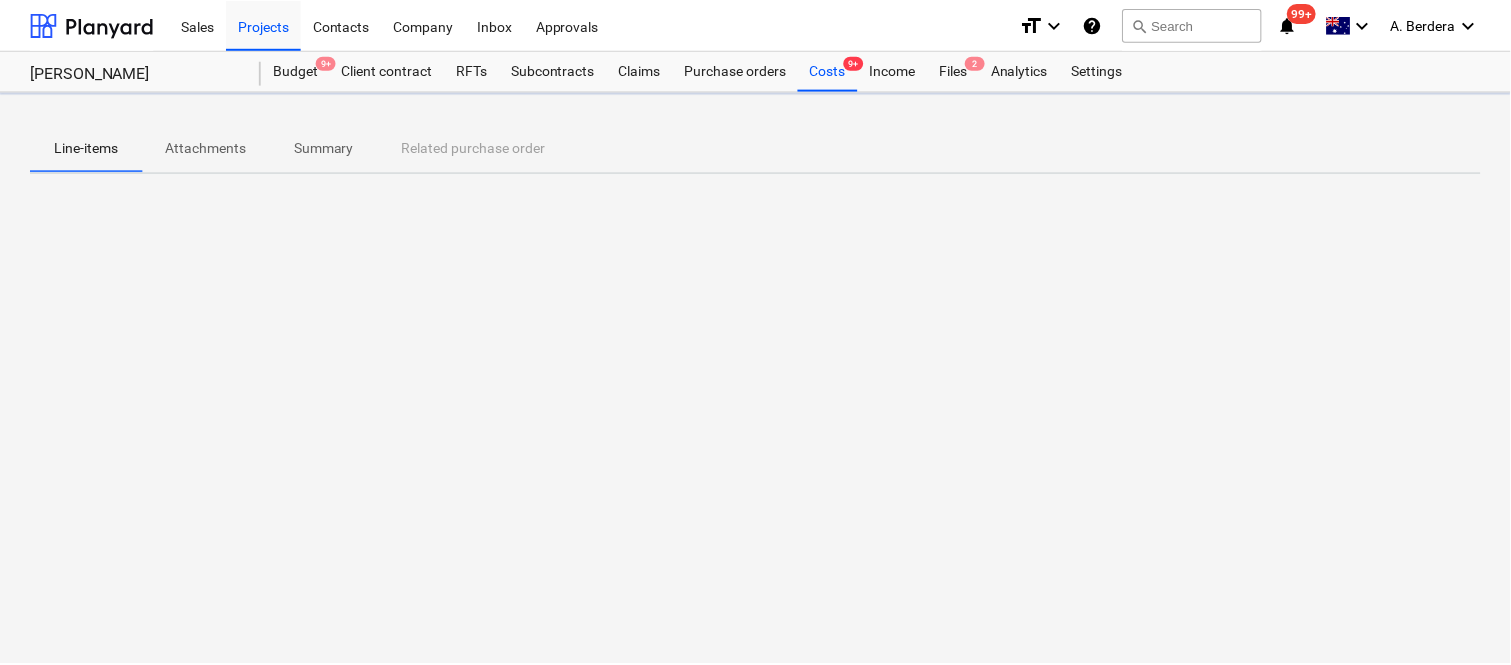 scroll, scrollTop: 0, scrollLeft: 0, axis: both 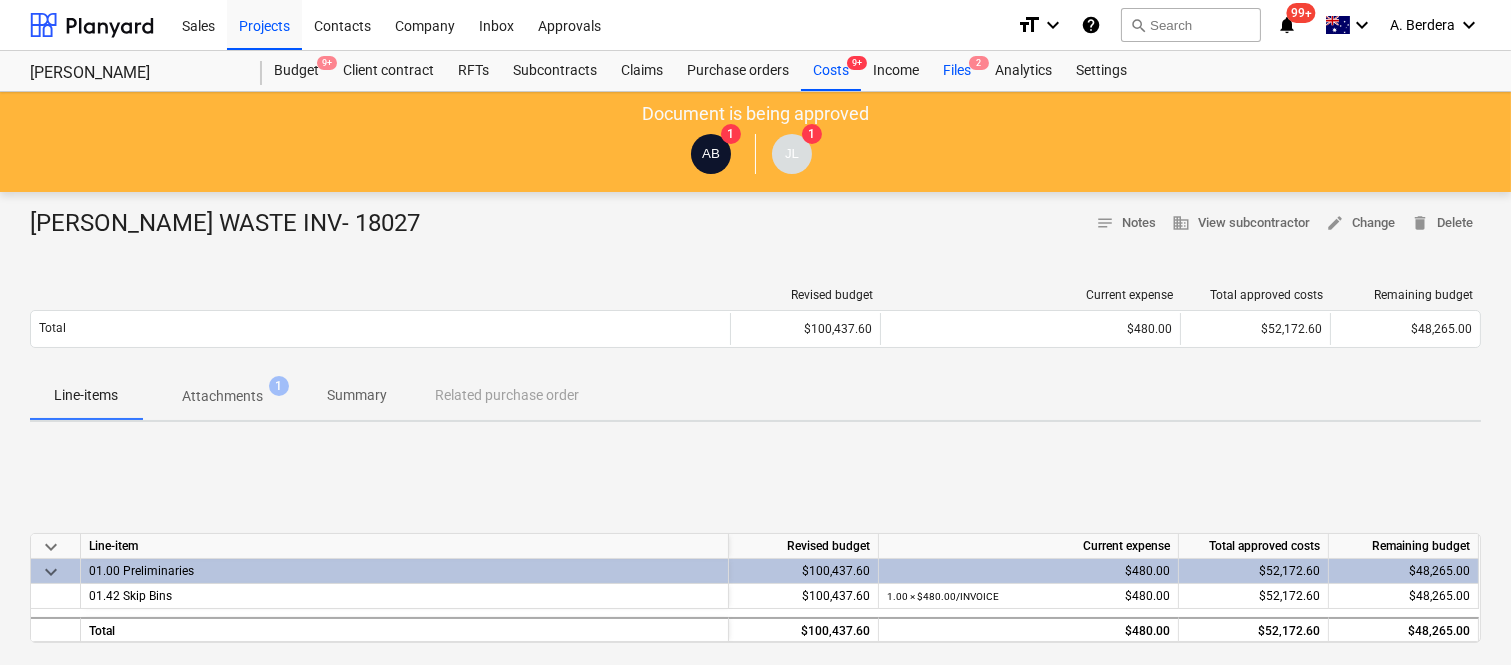 click on "Files 2" at bounding box center [957, 71] 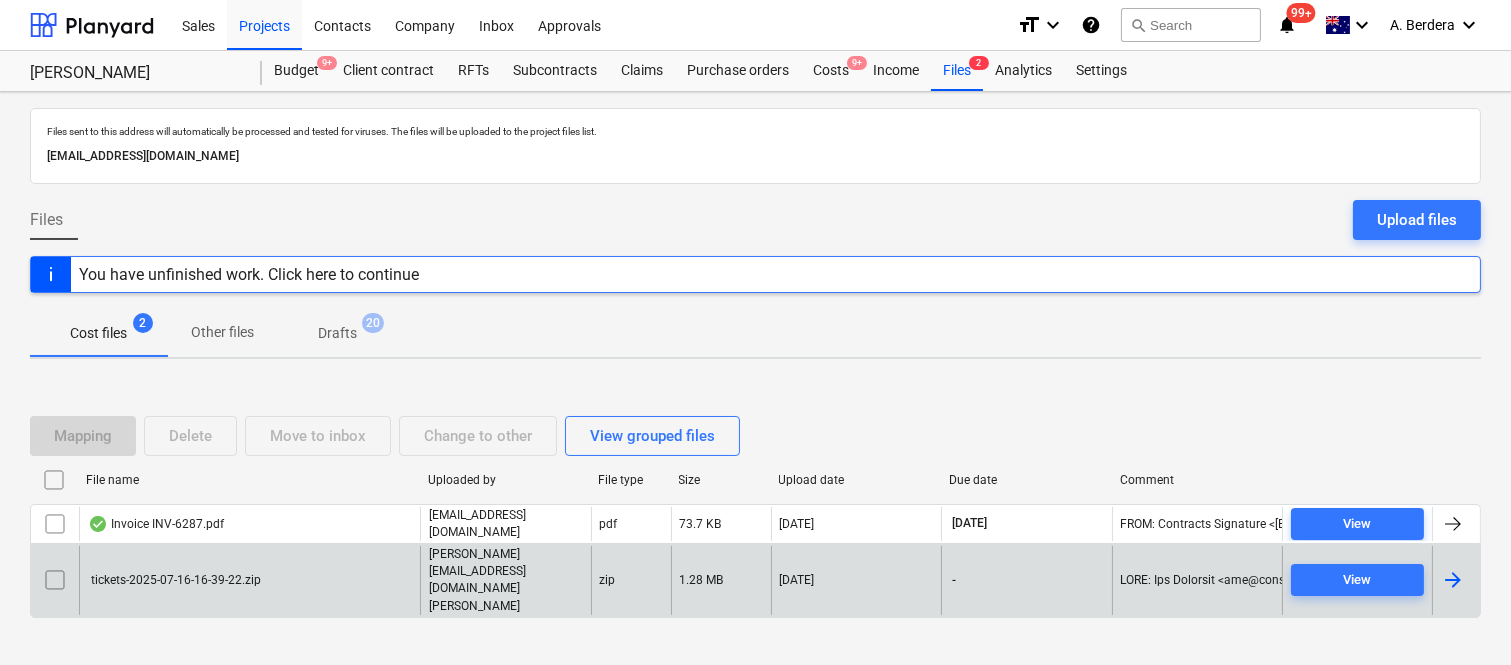 click on "tickets-2025-07-16-16-39-22.zip" at bounding box center [249, 580] 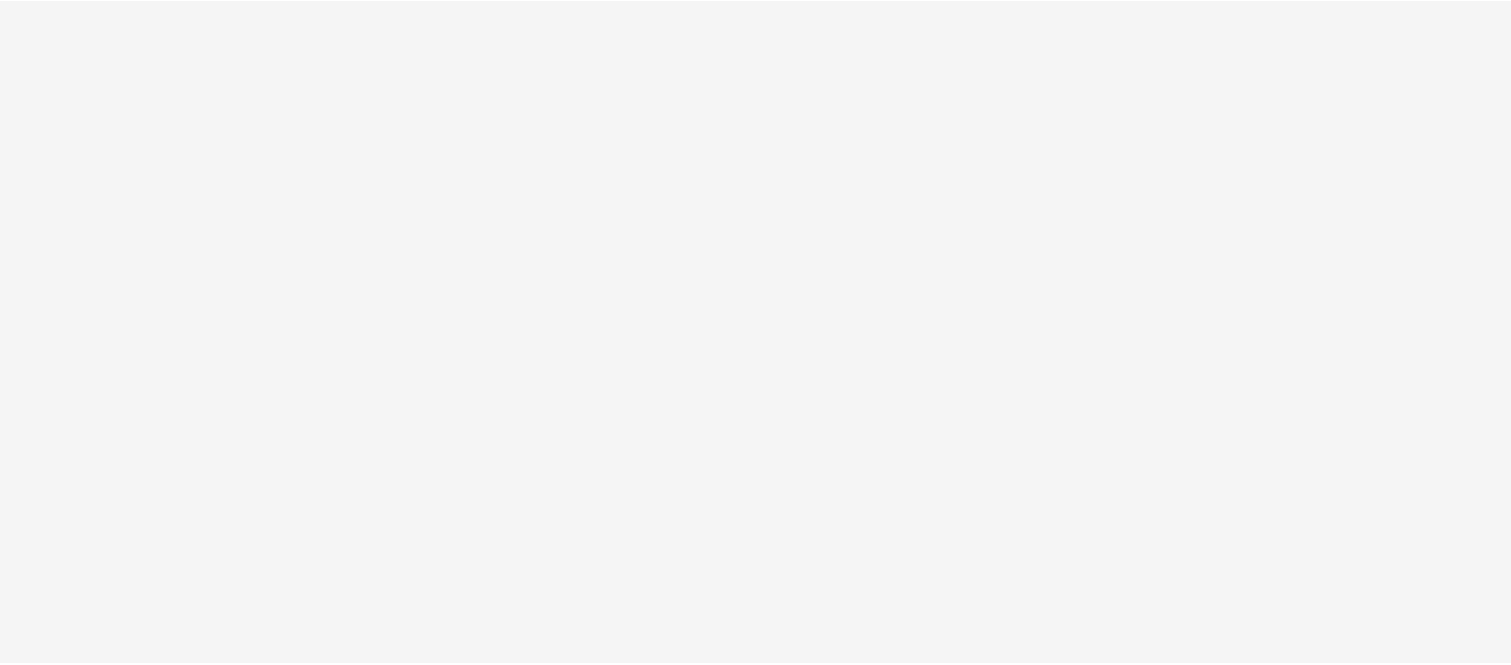 scroll, scrollTop: 0, scrollLeft: 0, axis: both 